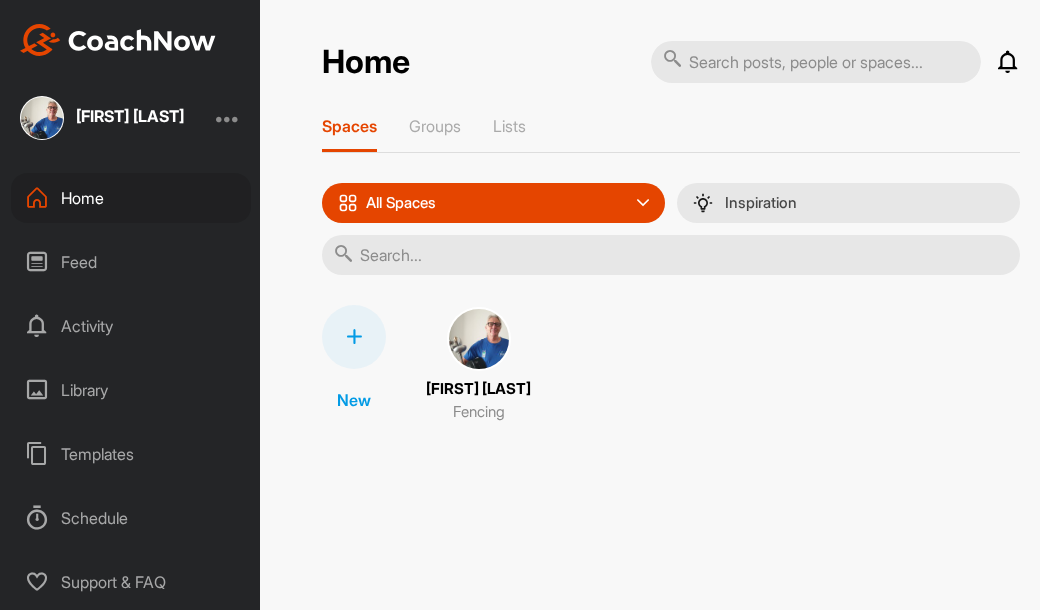scroll, scrollTop: 0, scrollLeft: 0, axis: both 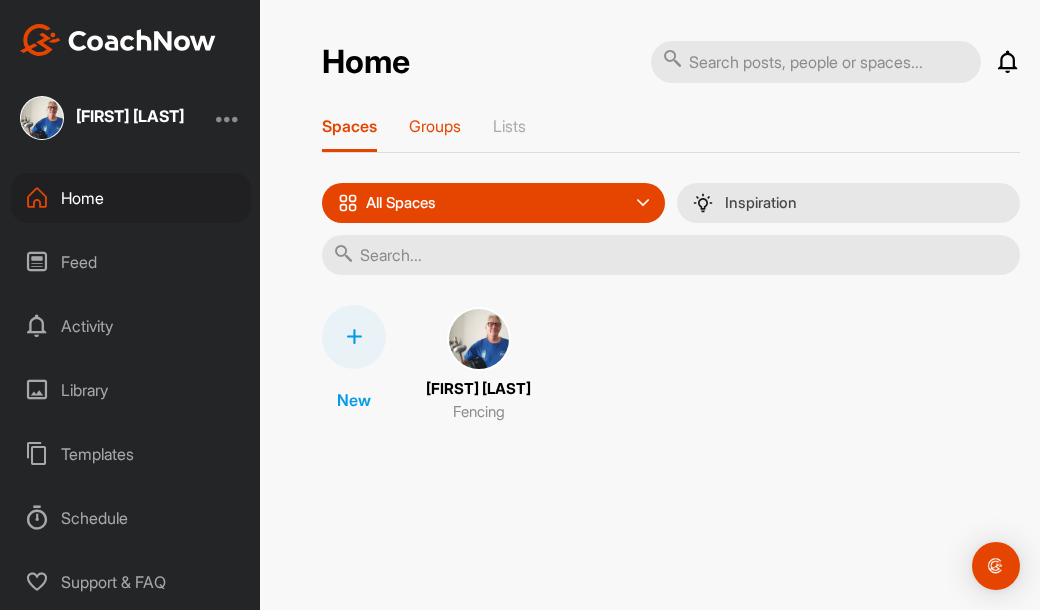 click on "Groups" at bounding box center (435, 126) 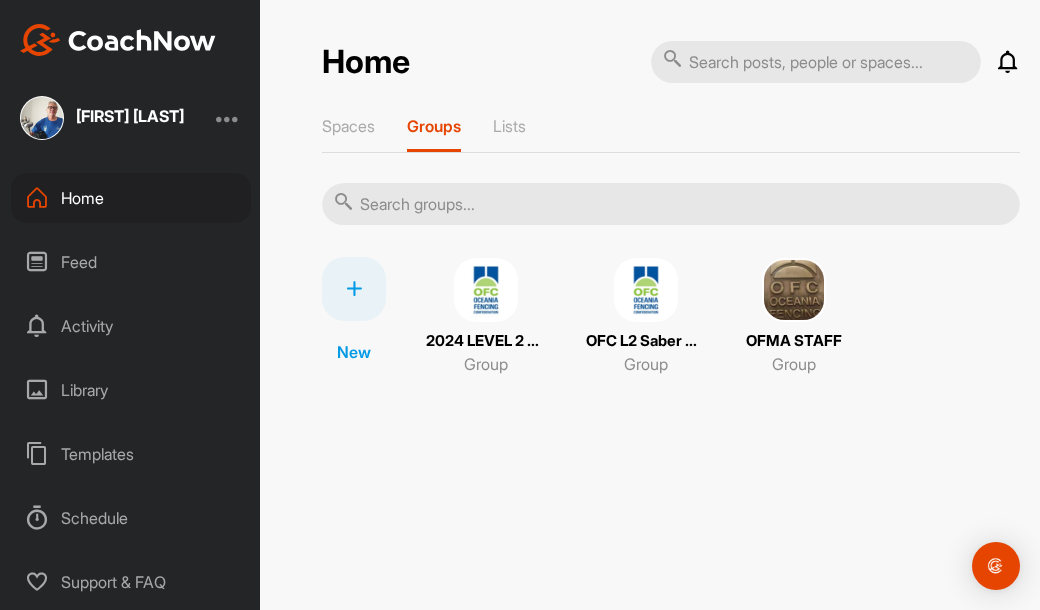 click at bounding box center [646, 290] 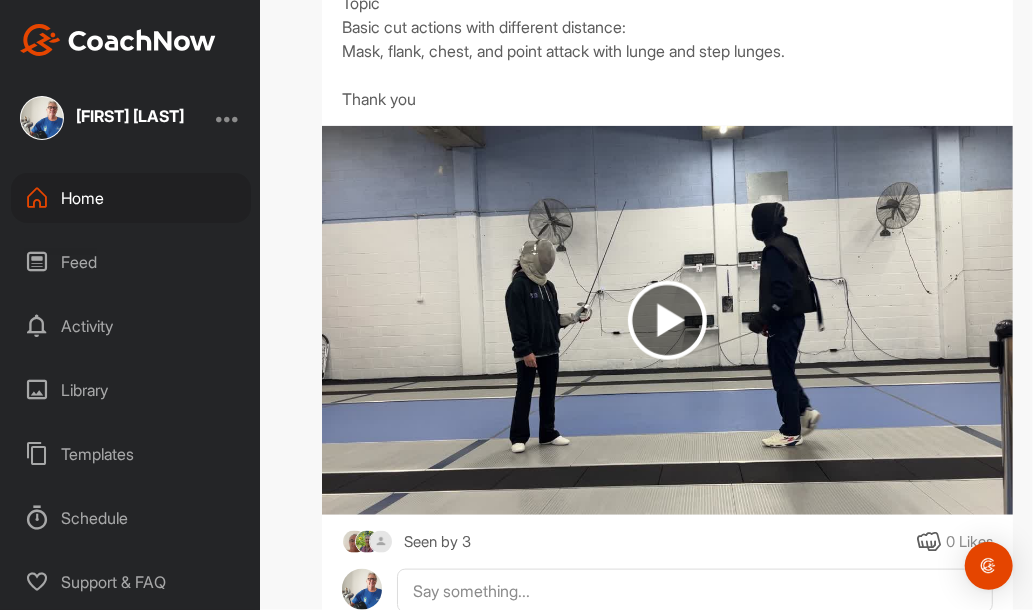 scroll, scrollTop: 624, scrollLeft: 0, axis: vertical 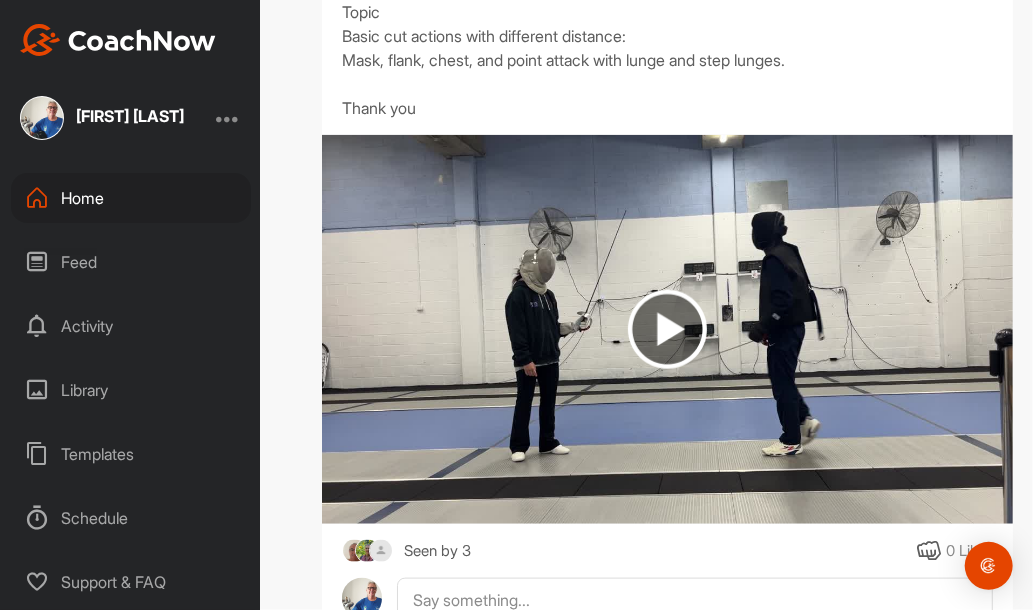 click at bounding box center (667, 329) 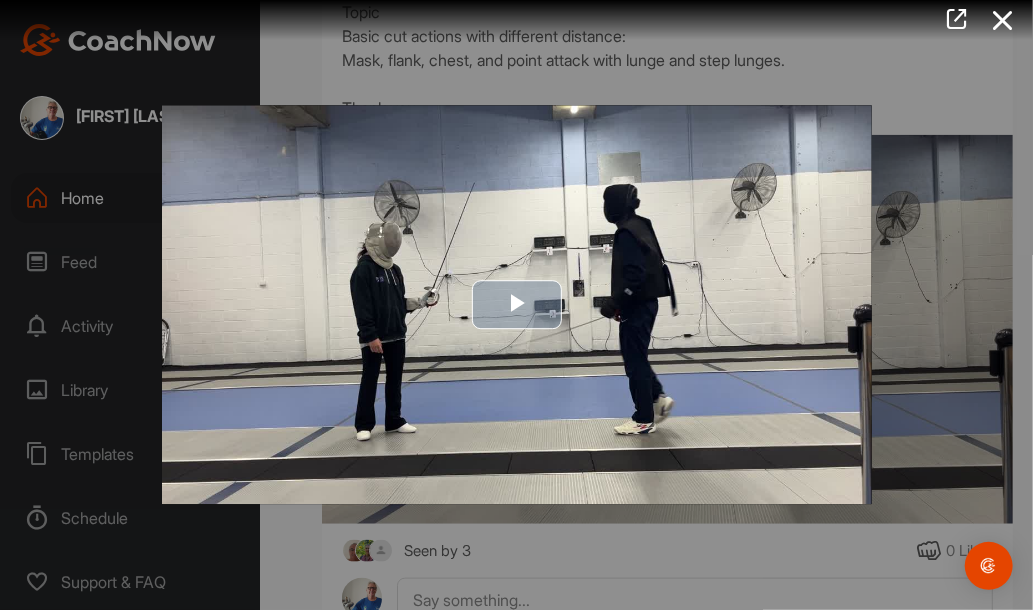 click at bounding box center (517, 305) 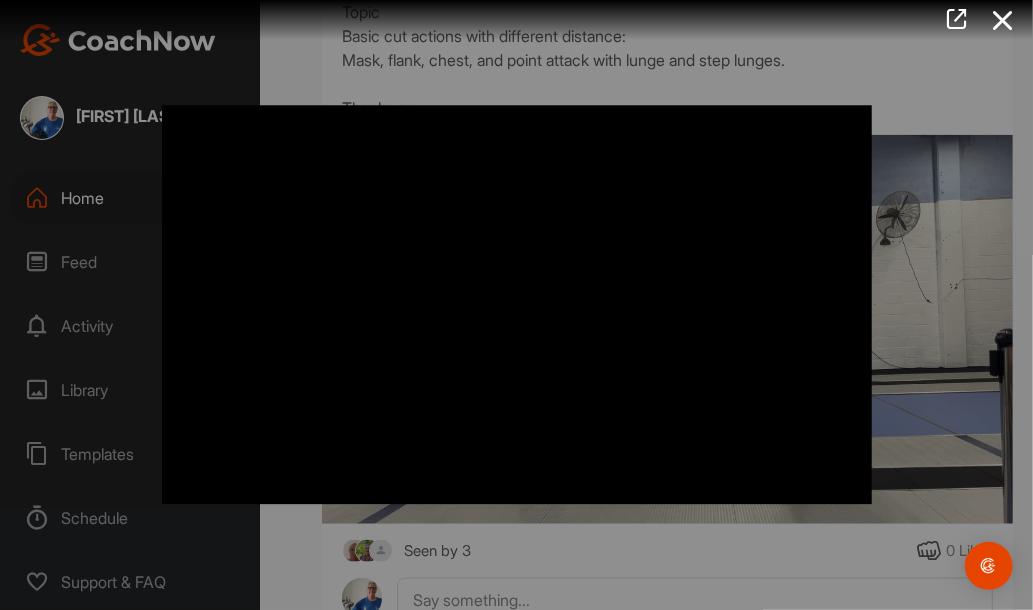 click at bounding box center [517, 304] 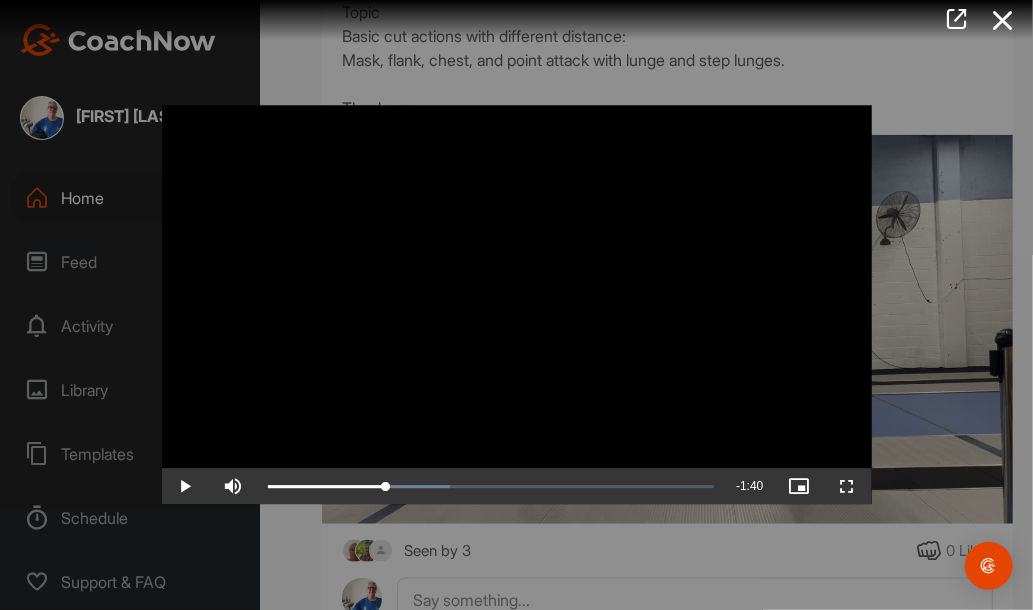 click at bounding box center (517, 304) 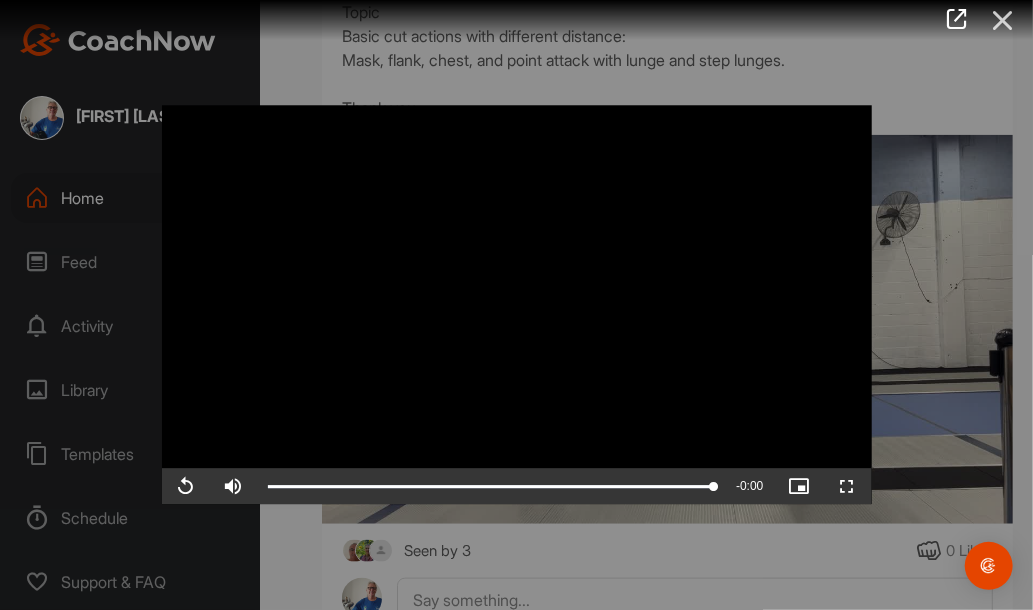 click at bounding box center (1003, 20) 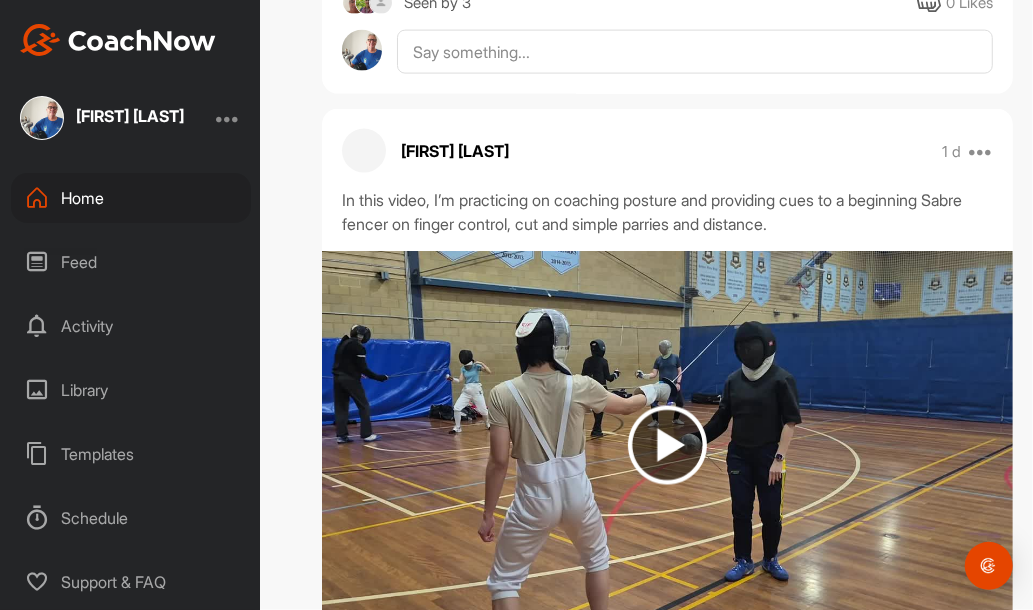 scroll, scrollTop: 1173, scrollLeft: 0, axis: vertical 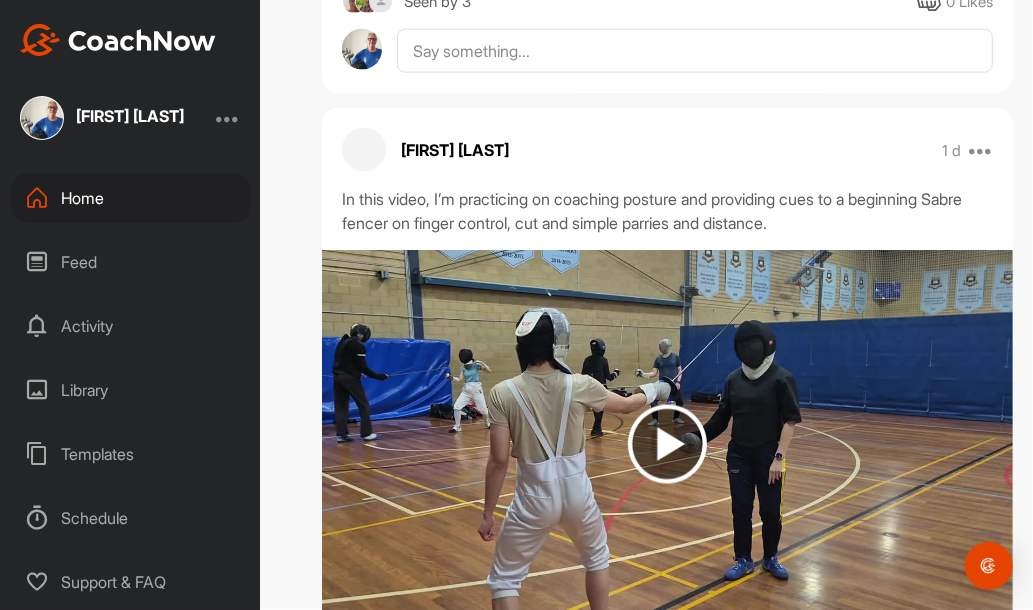 click at bounding box center (667, 444) 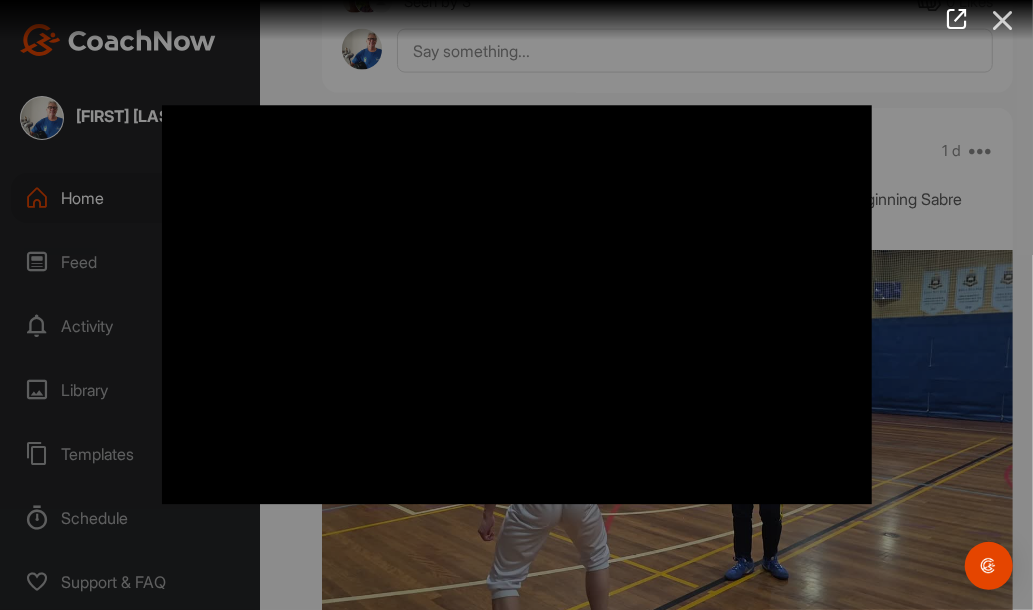 click at bounding box center (1003, 20) 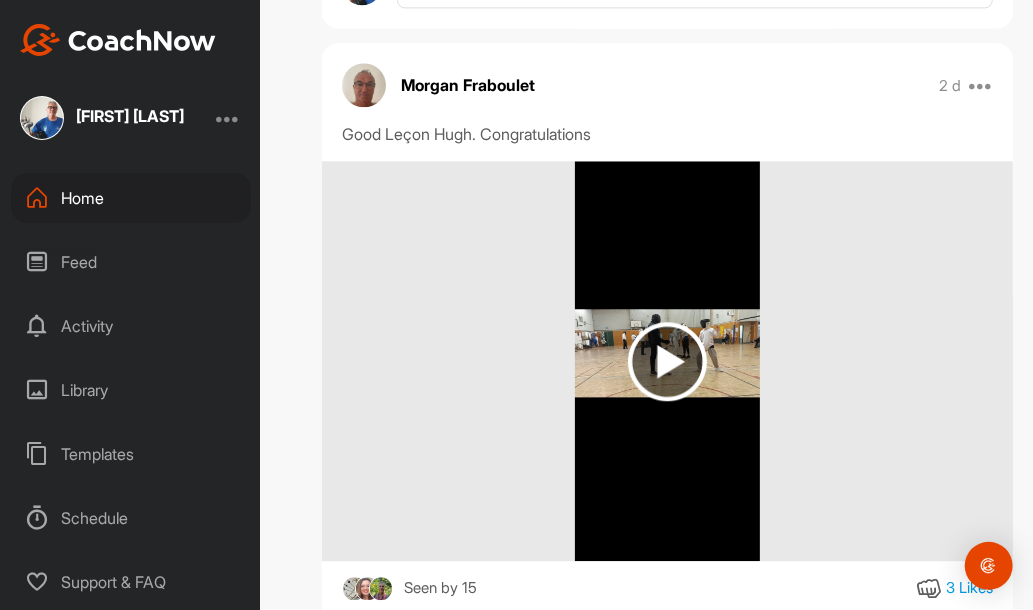 scroll, scrollTop: 1910, scrollLeft: 0, axis: vertical 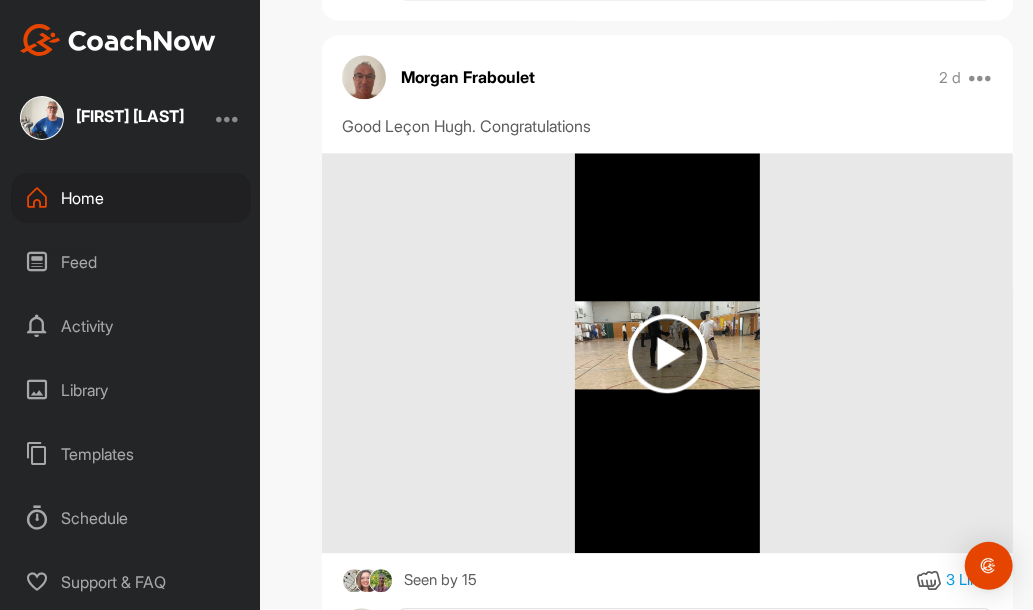 click at bounding box center (667, 353) 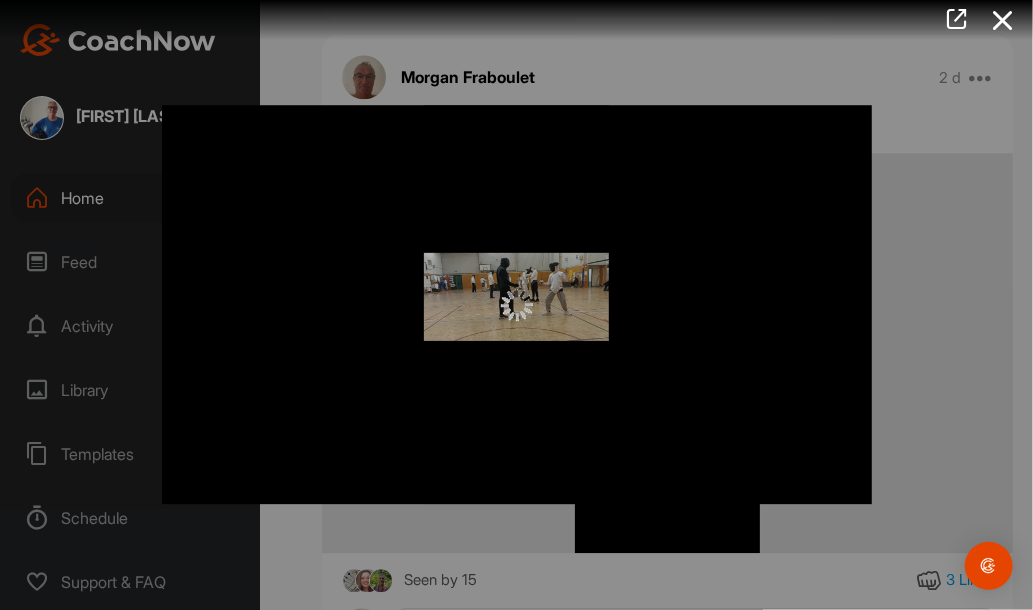 click at bounding box center [516, 305] 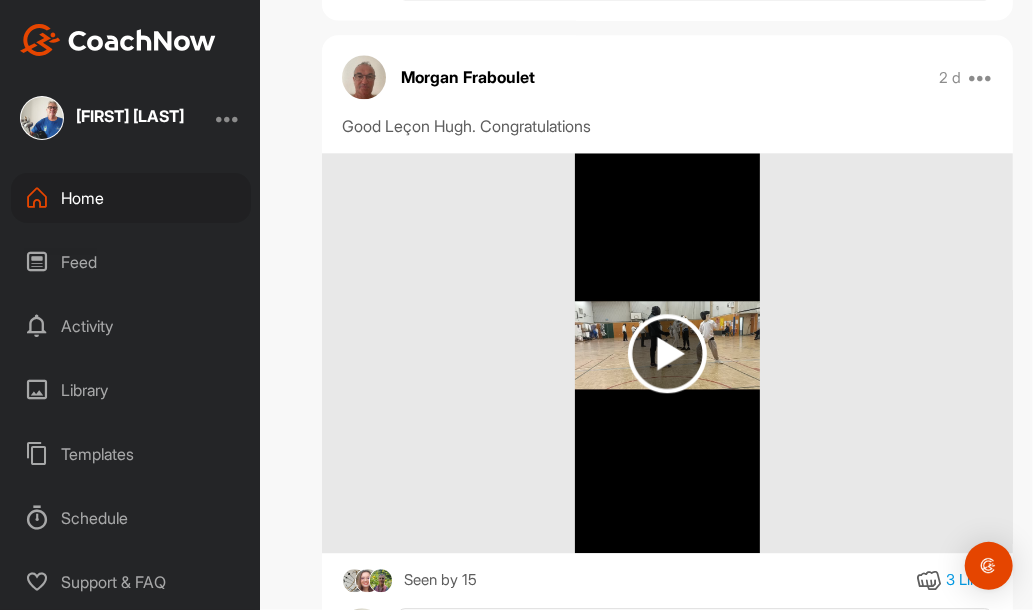 click at bounding box center [667, 353] 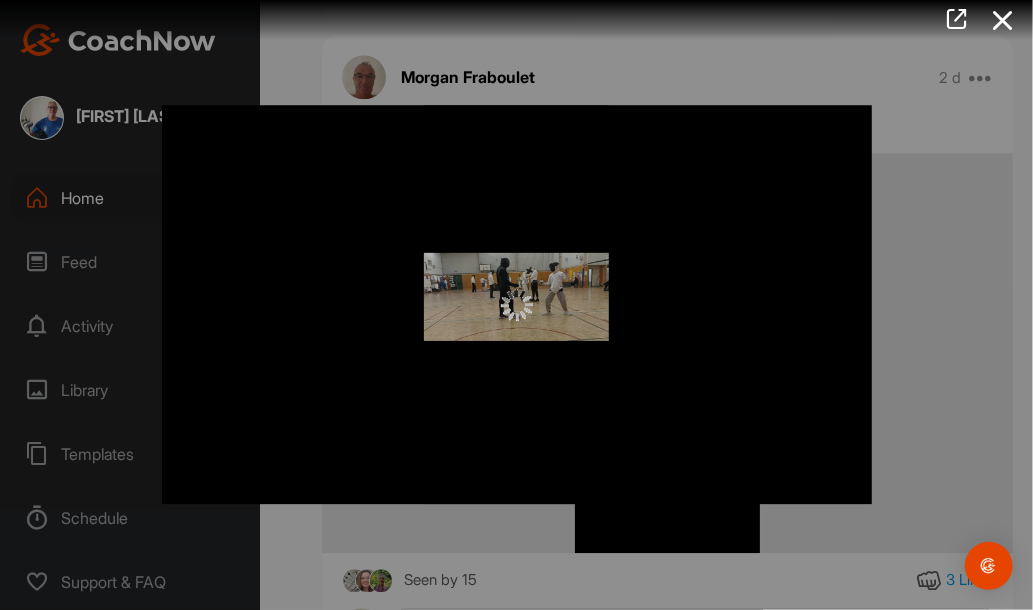 click at bounding box center [516, 305] 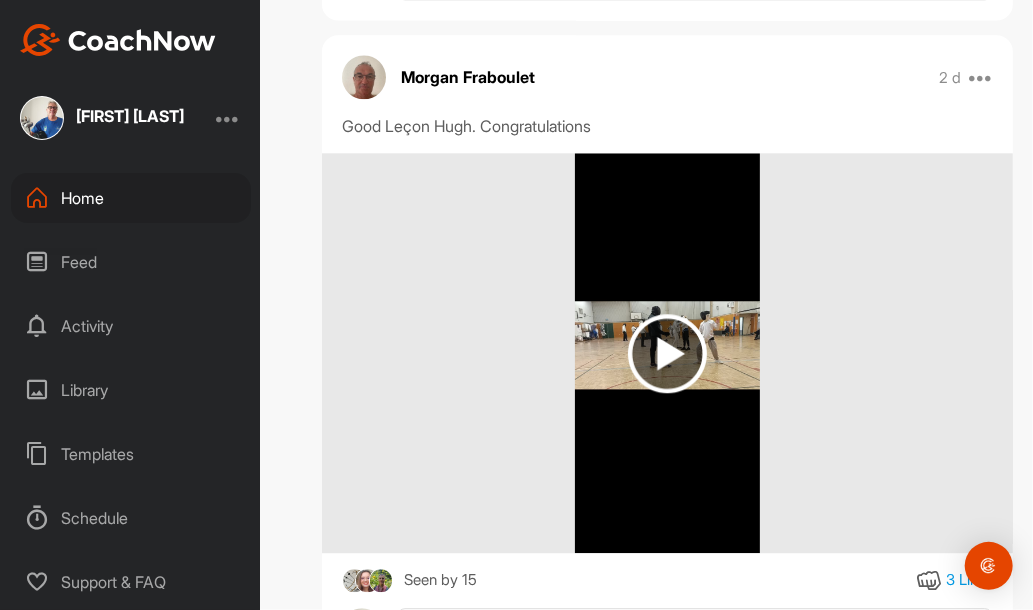 click on "Seen by 15" at bounding box center (440, 580) 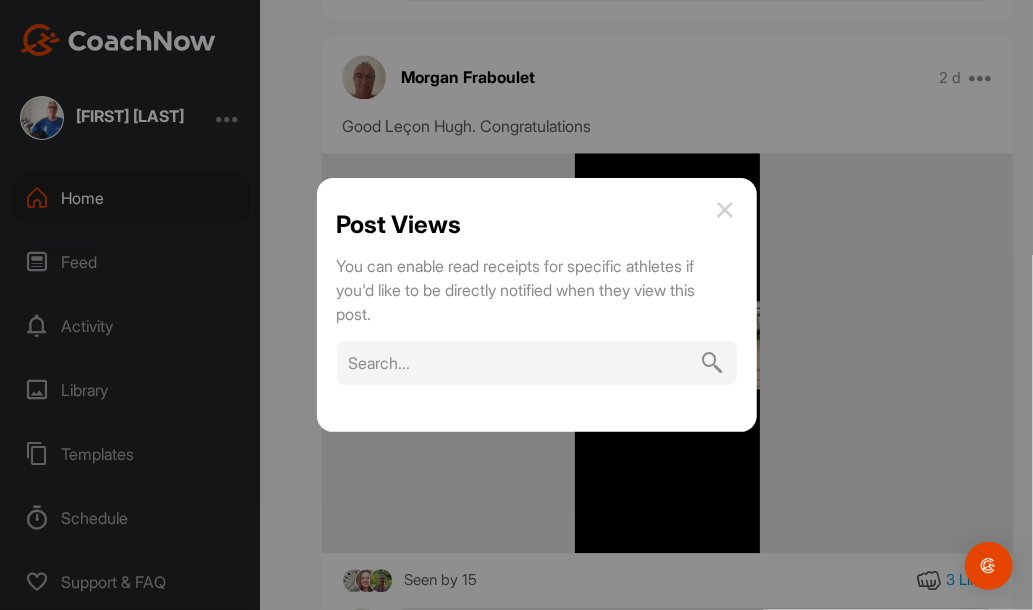 click at bounding box center [725, 210] 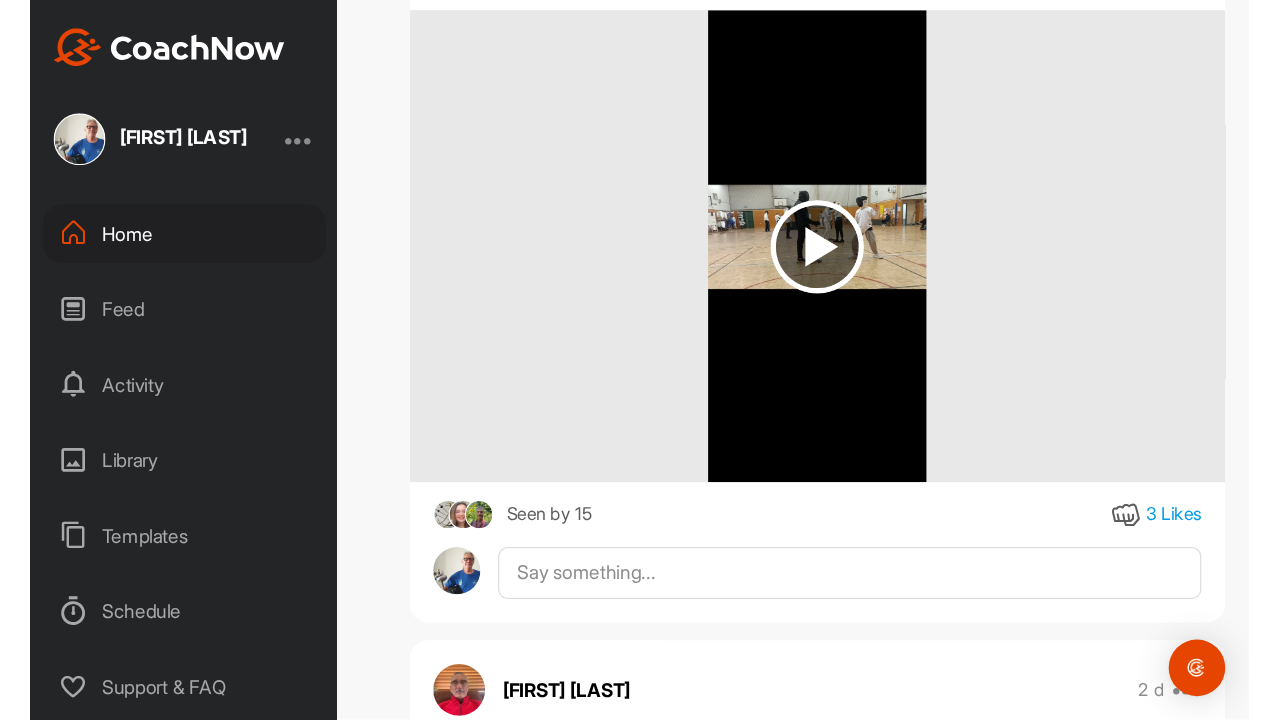 scroll, scrollTop: 2052, scrollLeft: 0, axis: vertical 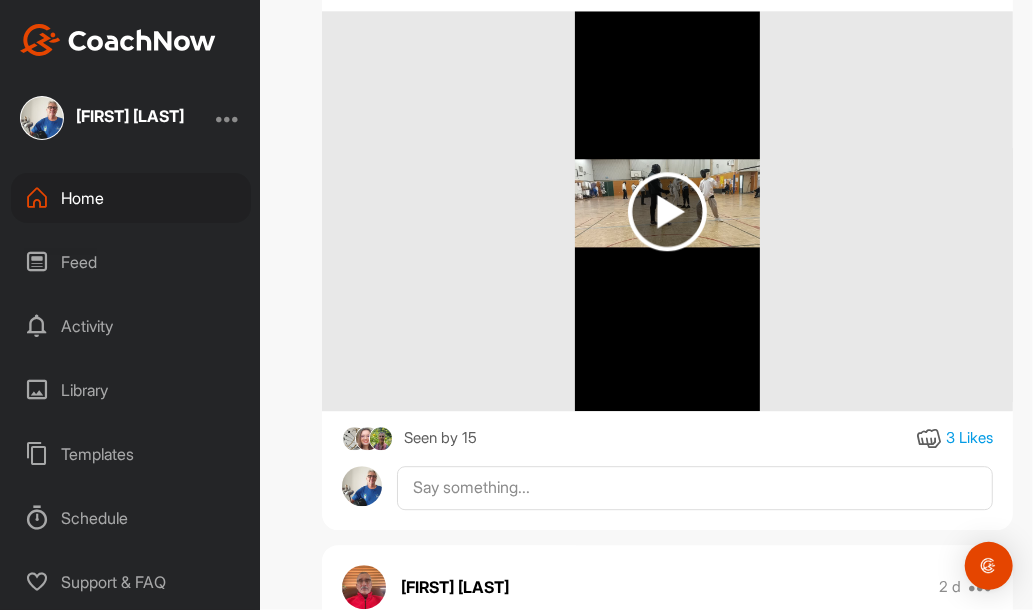 click on "3 Likes" at bounding box center (969, 438) 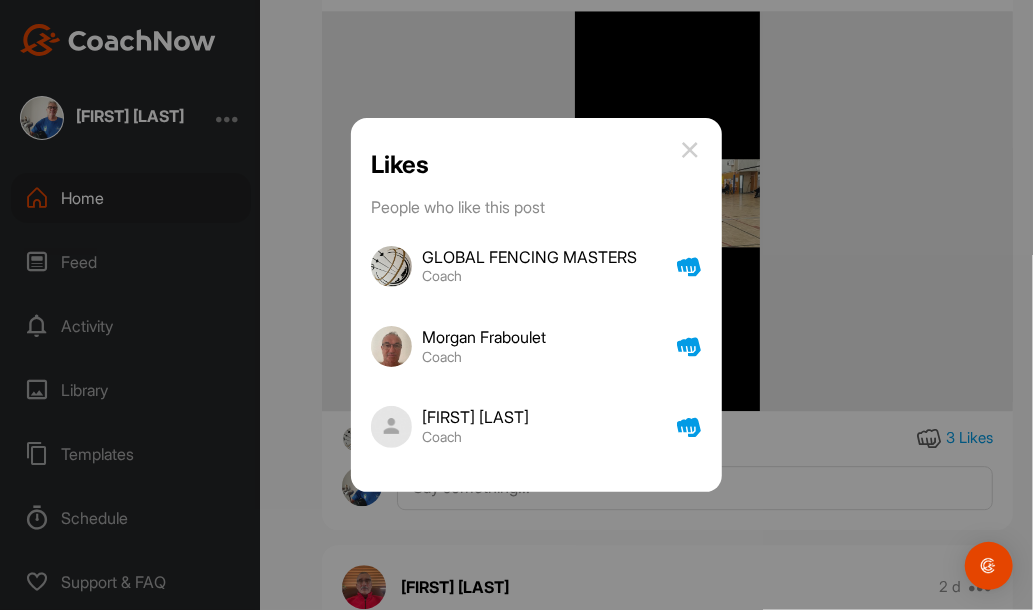 click at bounding box center [516, 305] 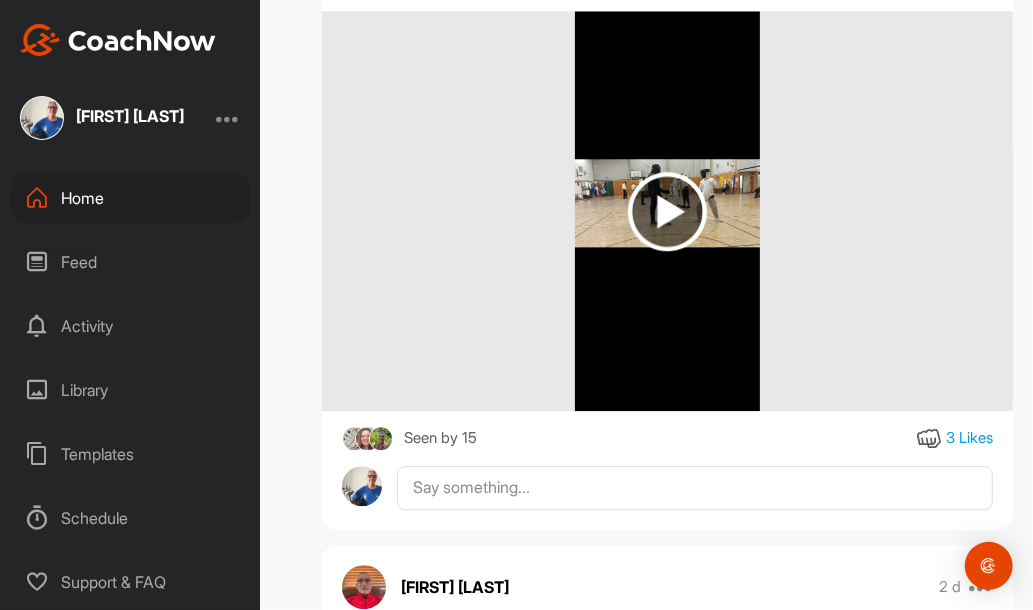 click at bounding box center (667, 211) 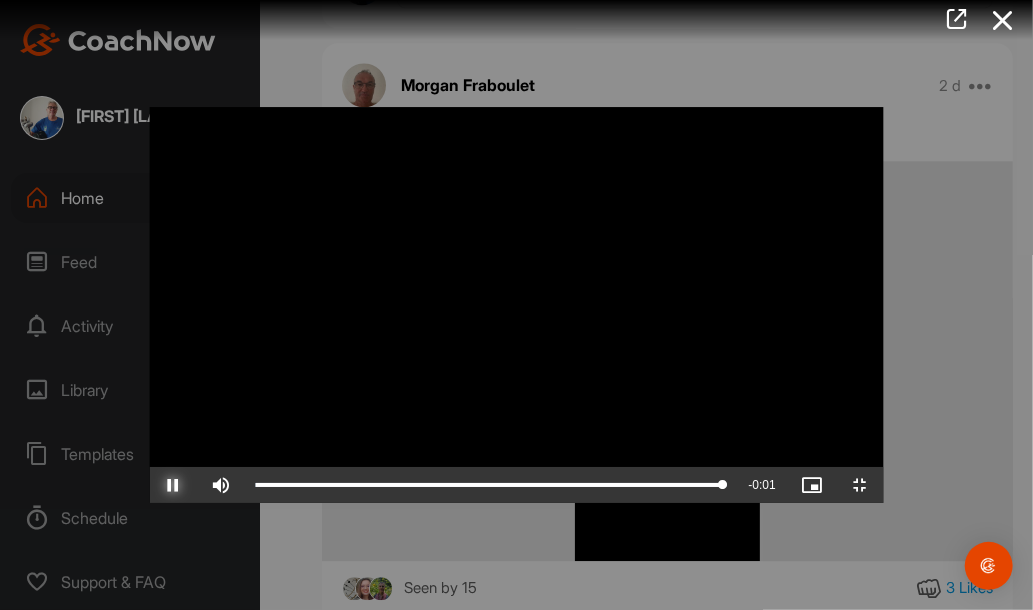 scroll, scrollTop: 2052, scrollLeft: 0, axis: vertical 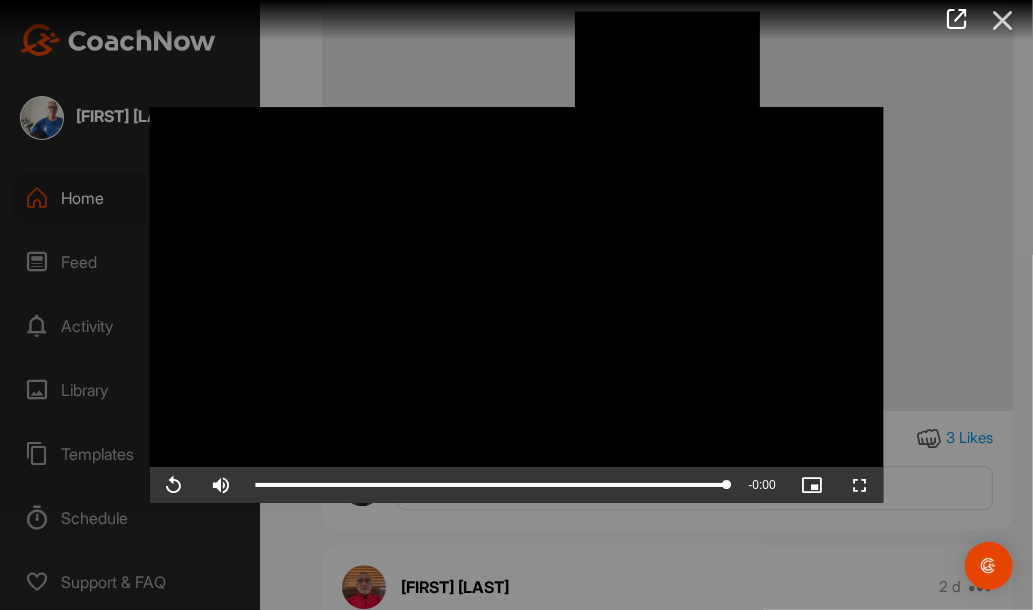 click at bounding box center [1003, 20] 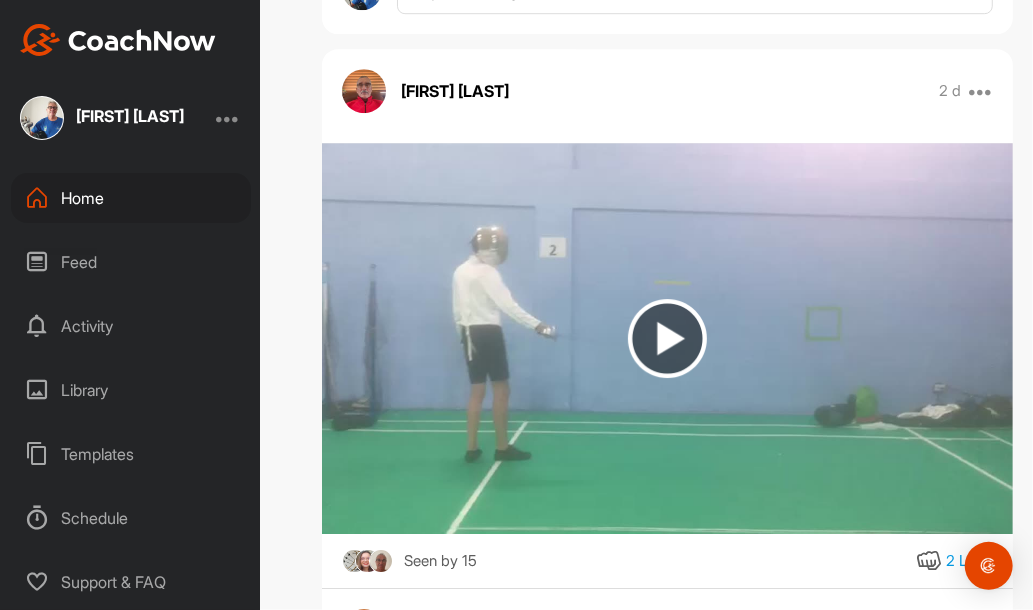scroll, scrollTop: 2547, scrollLeft: 0, axis: vertical 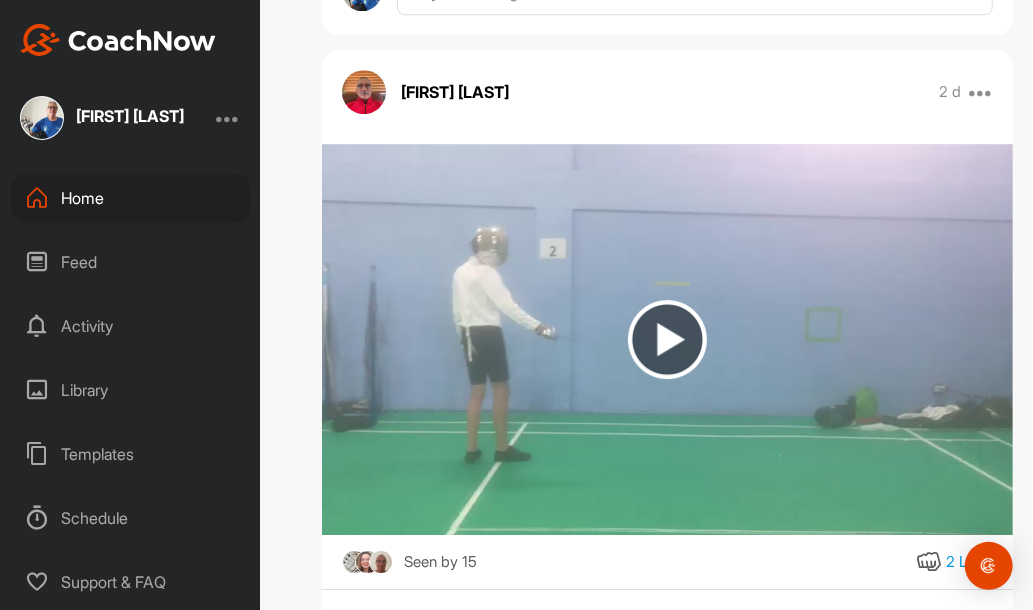 click at bounding box center (667, 339) 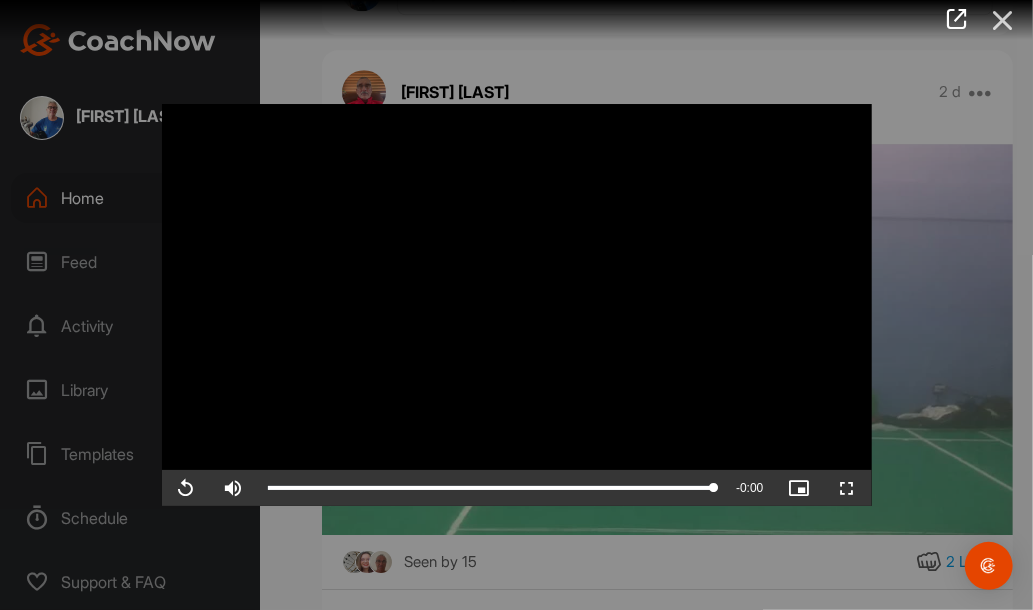 click at bounding box center (1003, 20) 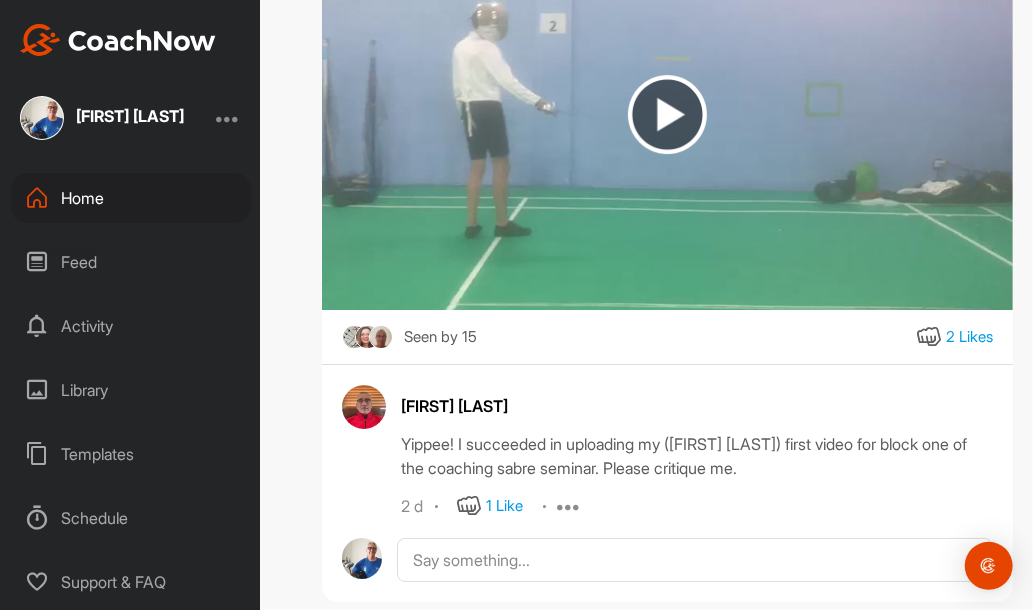 scroll, scrollTop: 2835, scrollLeft: 0, axis: vertical 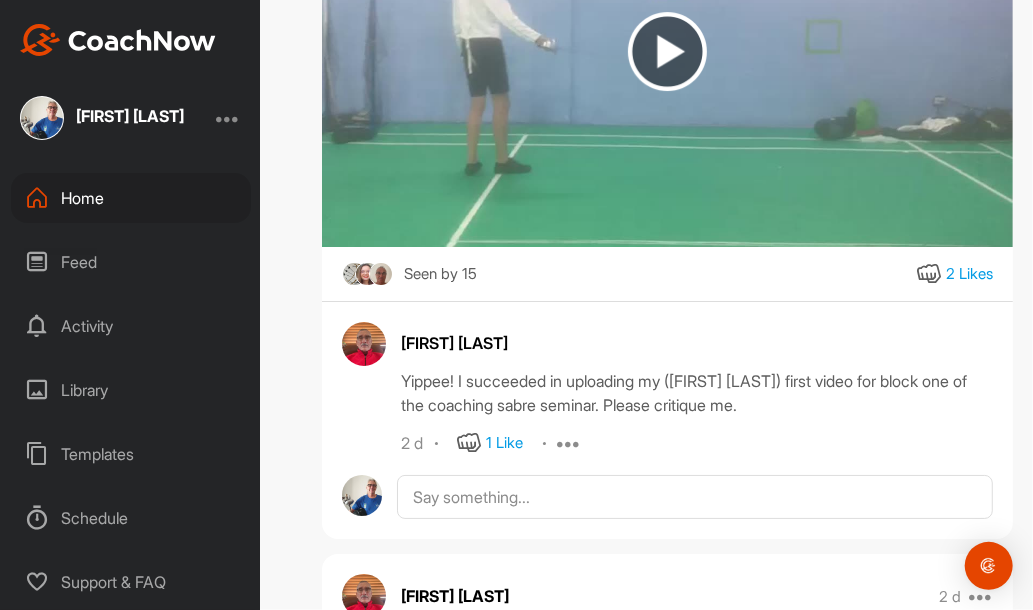 click on "2 Likes" at bounding box center (969, 274) 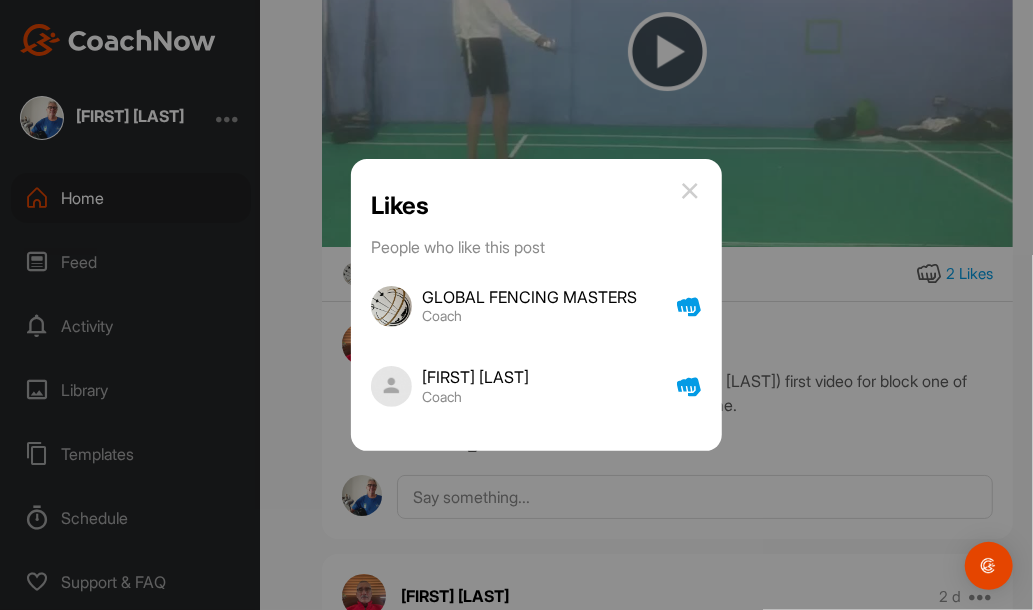 click at bounding box center [516, 305] 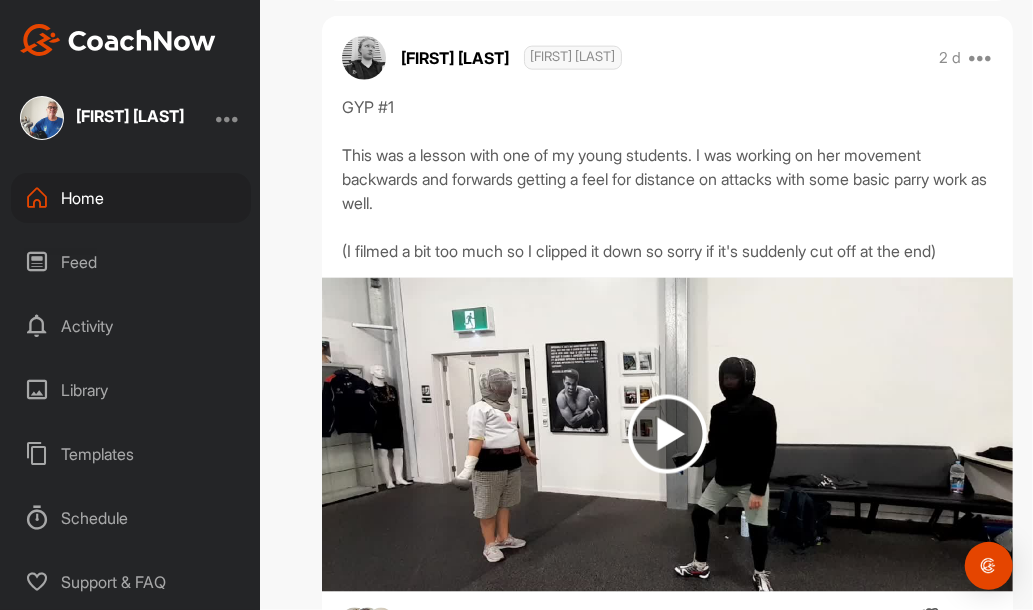 scroll, scrollTop: 4186, scrollLeft: 0, axis: vertical 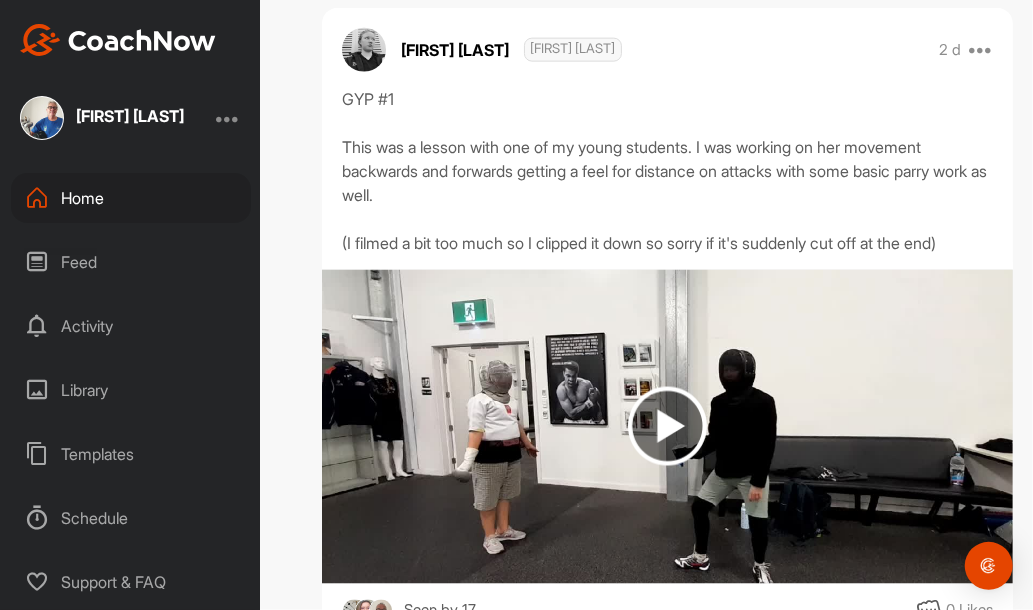 click at bounding box center (667, 426) 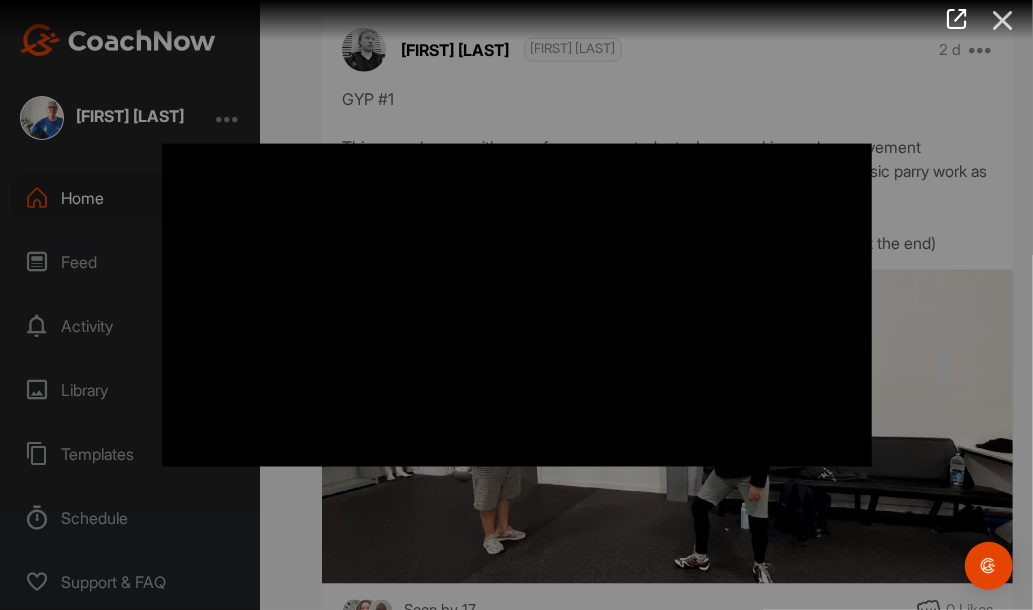 click at bounding box center [1003, 20] 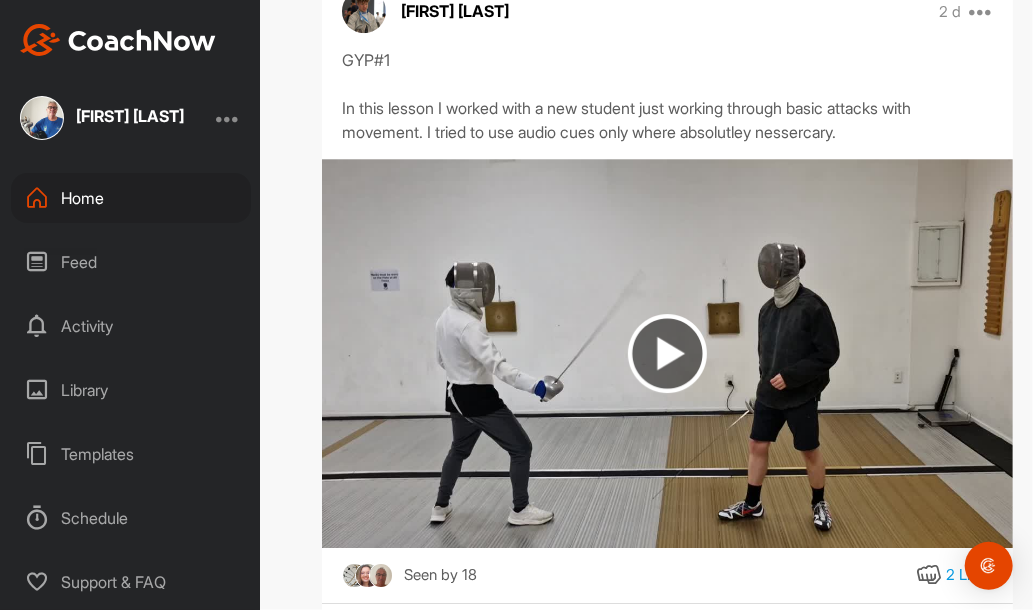 scroll, scrollTop: 5606, scrollLeft: 0, axis: vertical 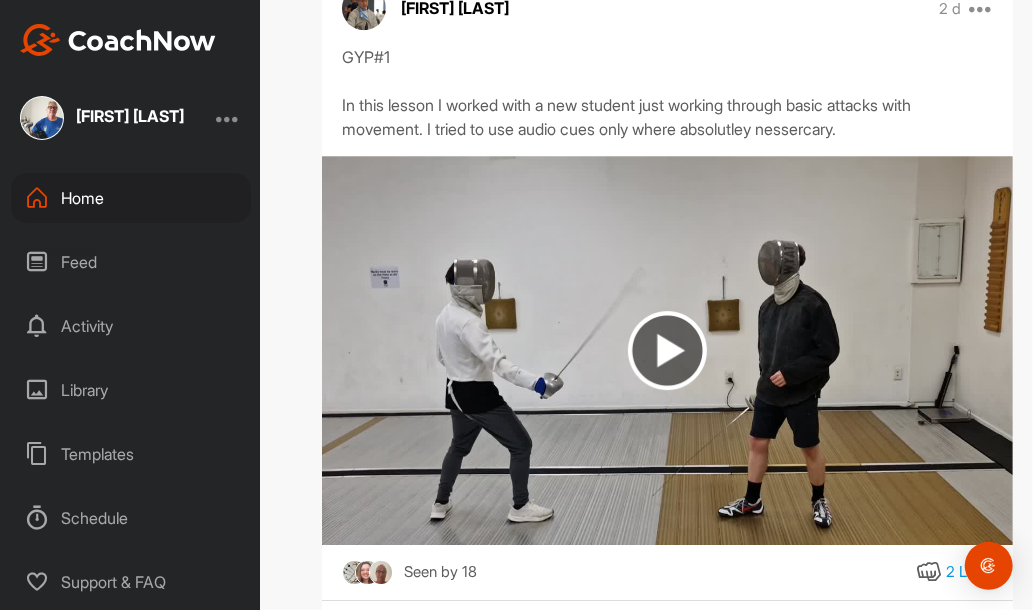 click at bounding box center [667, 350] 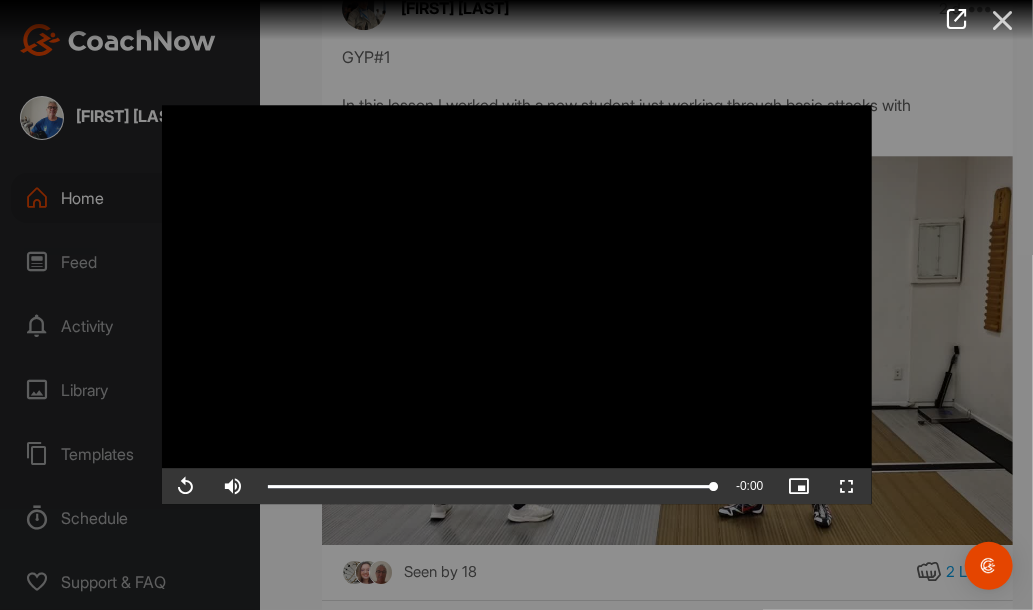 click at bounding box center [1003, 20] 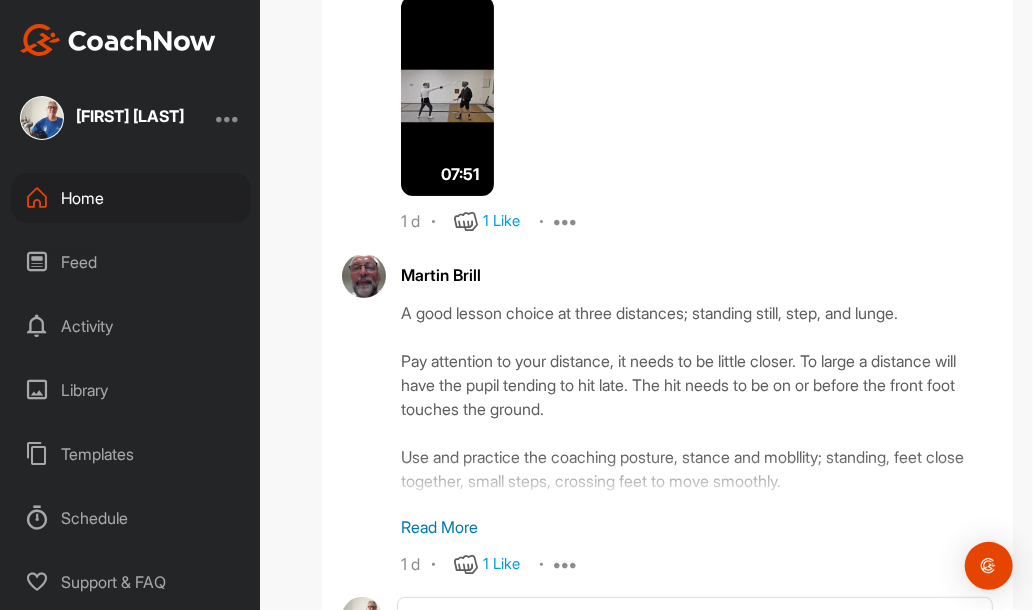 scroll, scrollTop: 6280, scrollLeft: 0, axis: vertical 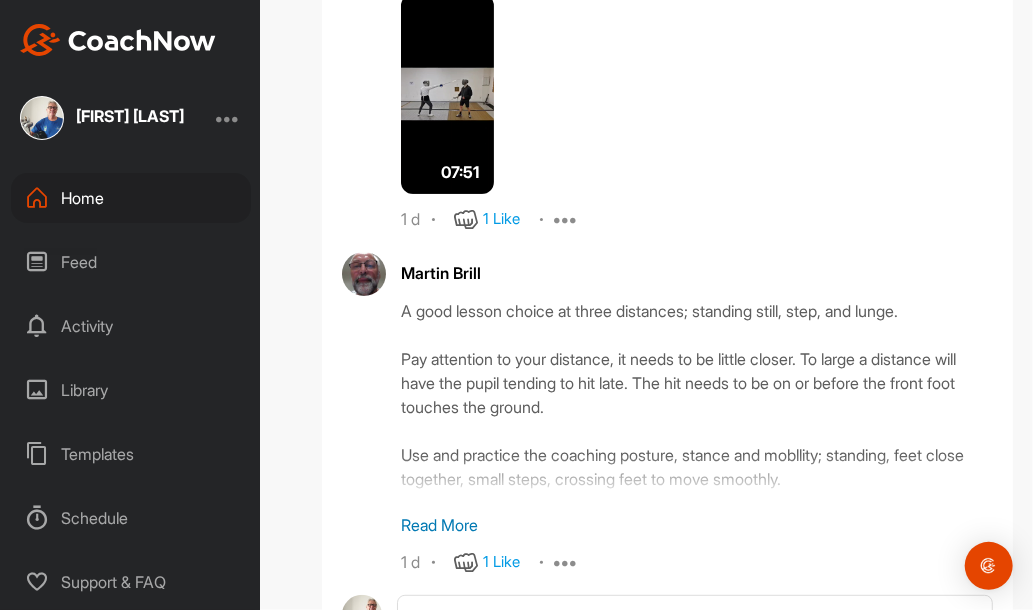 click on "Martin Brill 07:51 1 d 1 Like Report Delete Martin Brill A good lesson choice at three distances; standing still, step, and lunge.
Pay attention to your distance, it needs to be little closer. To large a distance will have the pupil tending to hit late. The hit needs to be on or before the front foot touches the ground.
Use and practice the coaching posture, stance and mobllity; standing,  feet close together, small steps, crossing feet to move smoothly.
The offensive cue; requires presentation of the blade for cut and cordinated with the the front foot. Returning fencers back to guard uses the offensive cue in a similar fashion.
Grab your plastron  and practice for your next lesson. Read More 1 d 1 Like Report Delete" at bounding box center (667, 261) 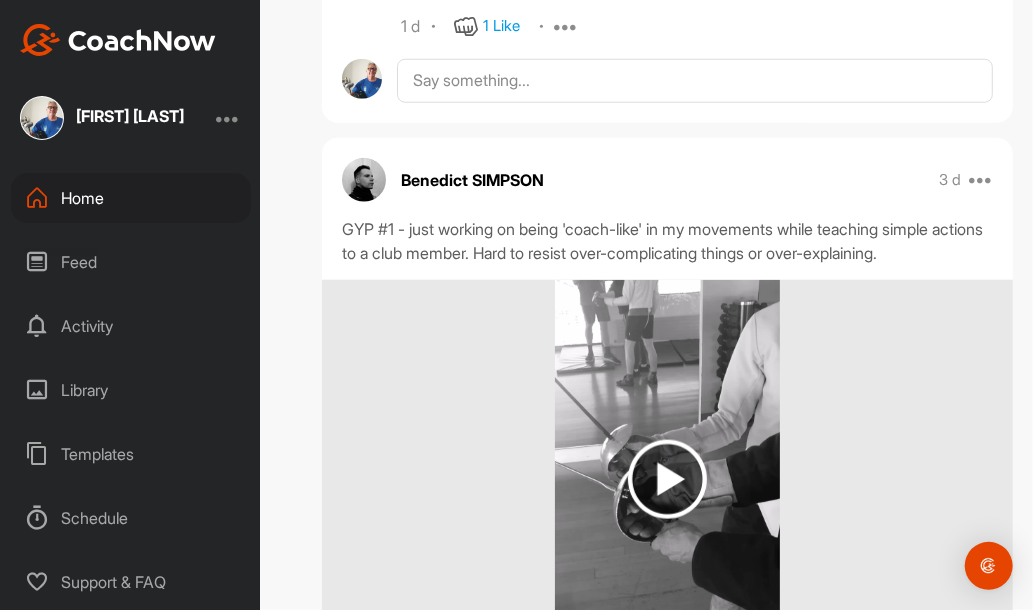 scroll, scrollTop: 6914, scrollLeft: 0, axis: vertical 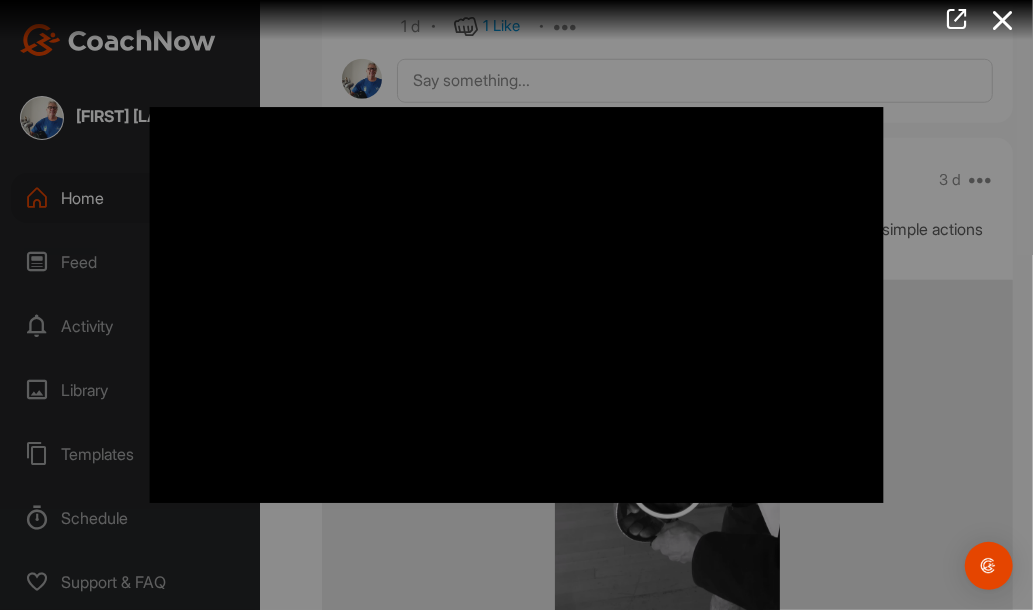 click at bounding box center [509, 20] 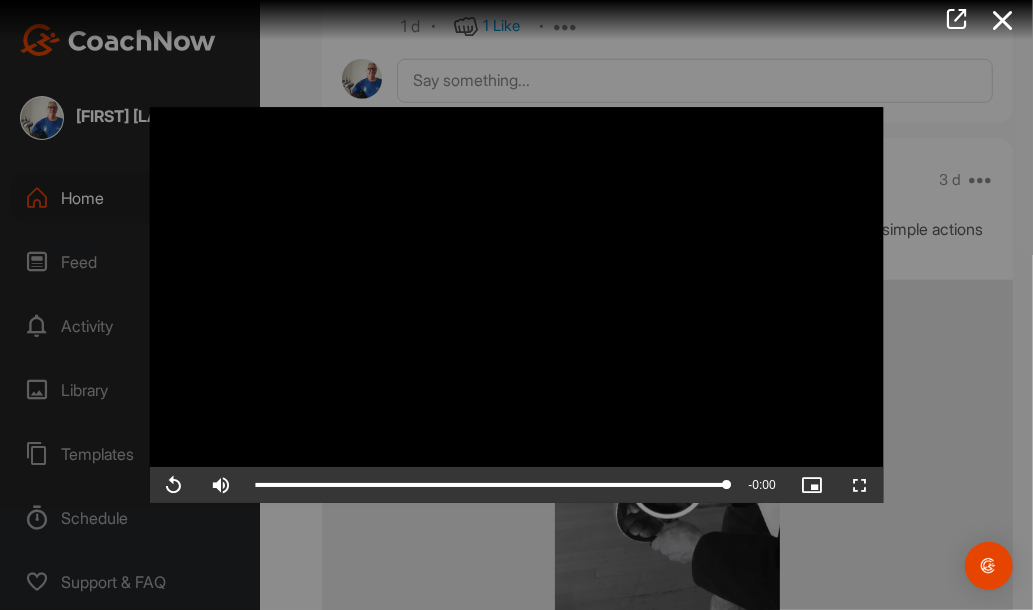 click at bounding box center [1003, 20] 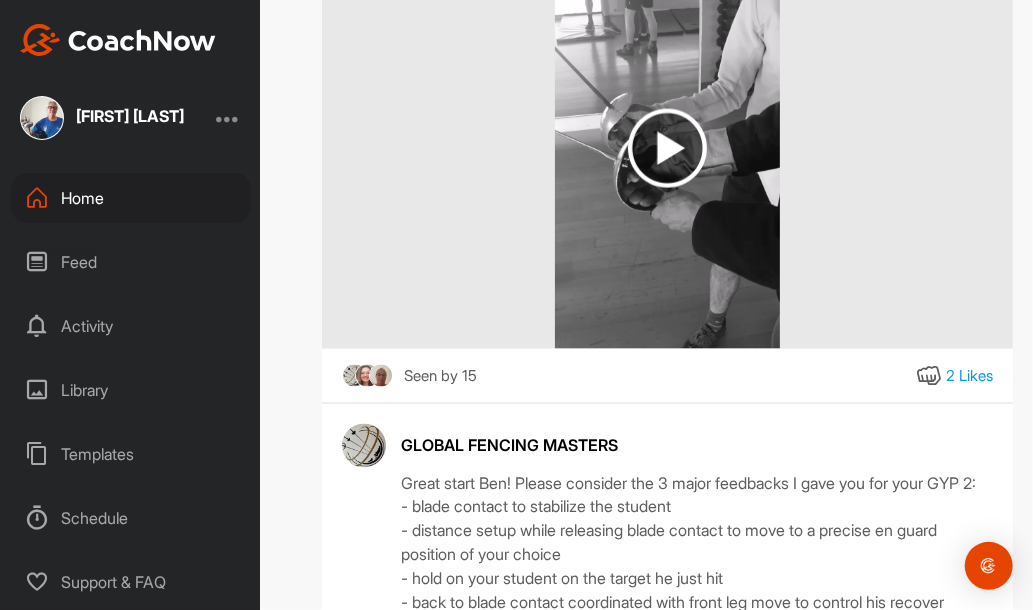 scroll, scrollTop: 7244, scrollLeft: 0, axis: vertical 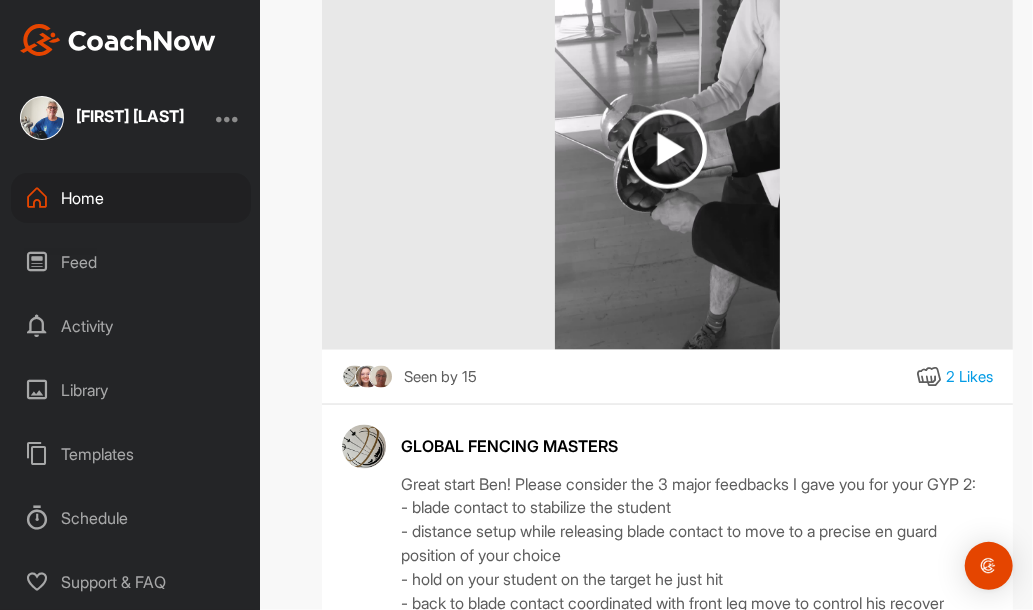 click on "Seen by 15" at bounding box center [440, 377] 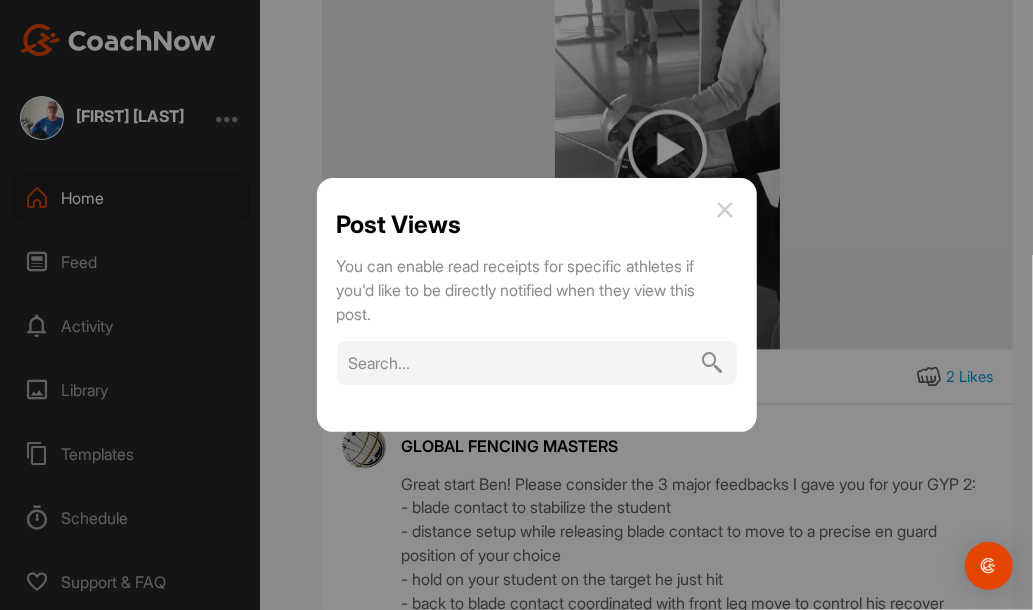 click at bounding box center [725, 210] 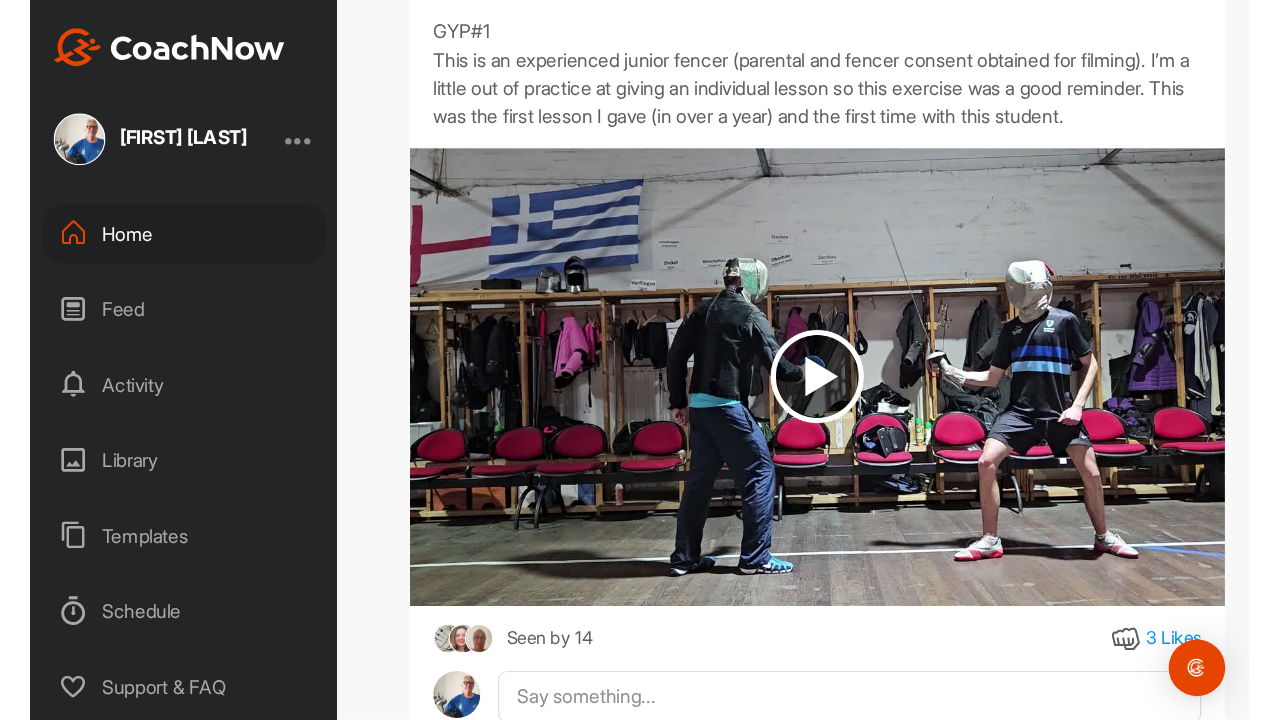 scroll, scrollTop: 10366, scrollLeft: 0, axis: vertical 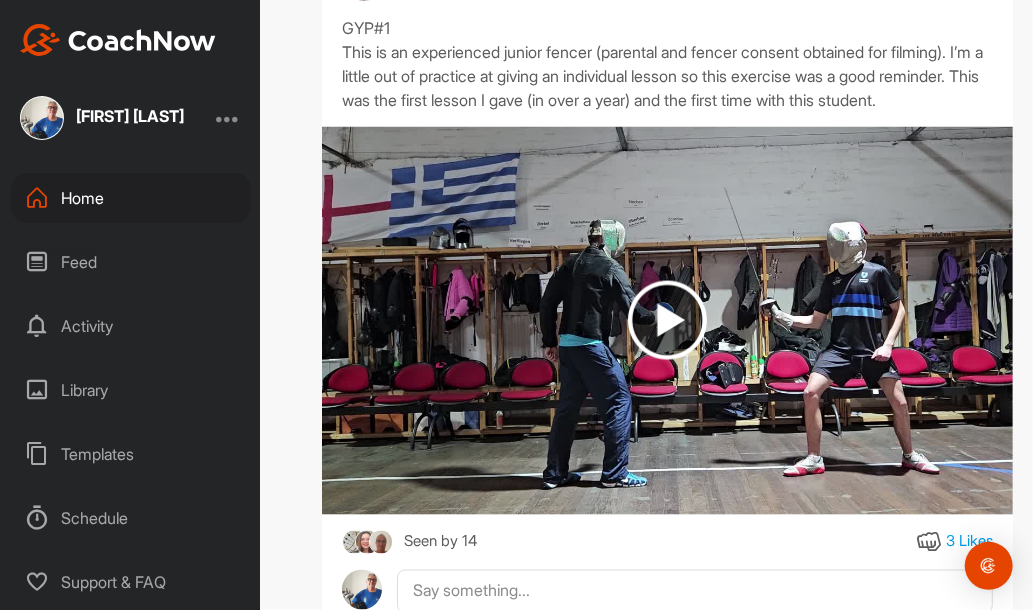 click at bounding box center [667, 320] 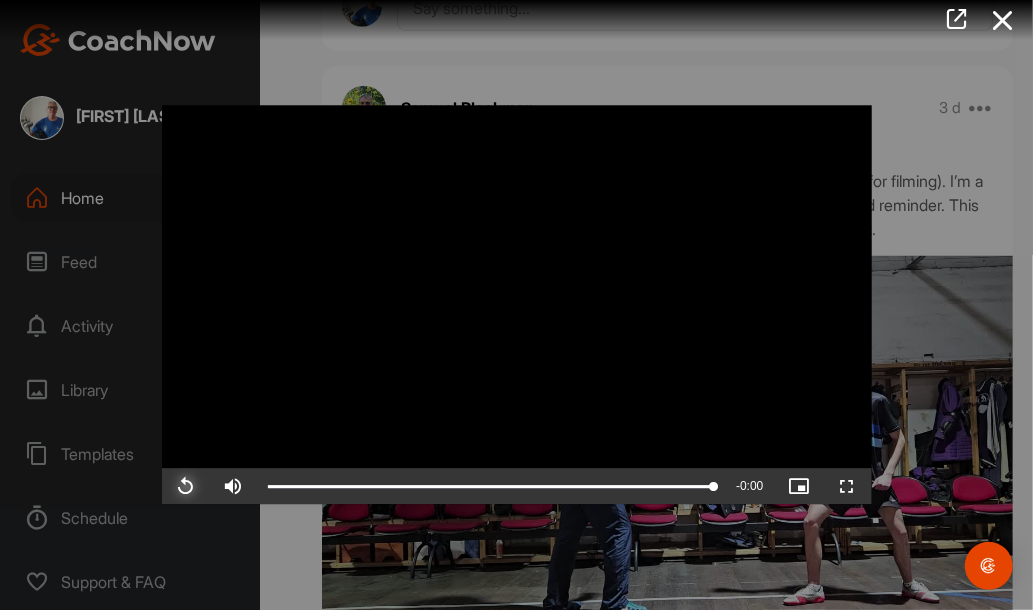 scroll, scrollTop: 10366, scrollLeft: 0, axis: vertical 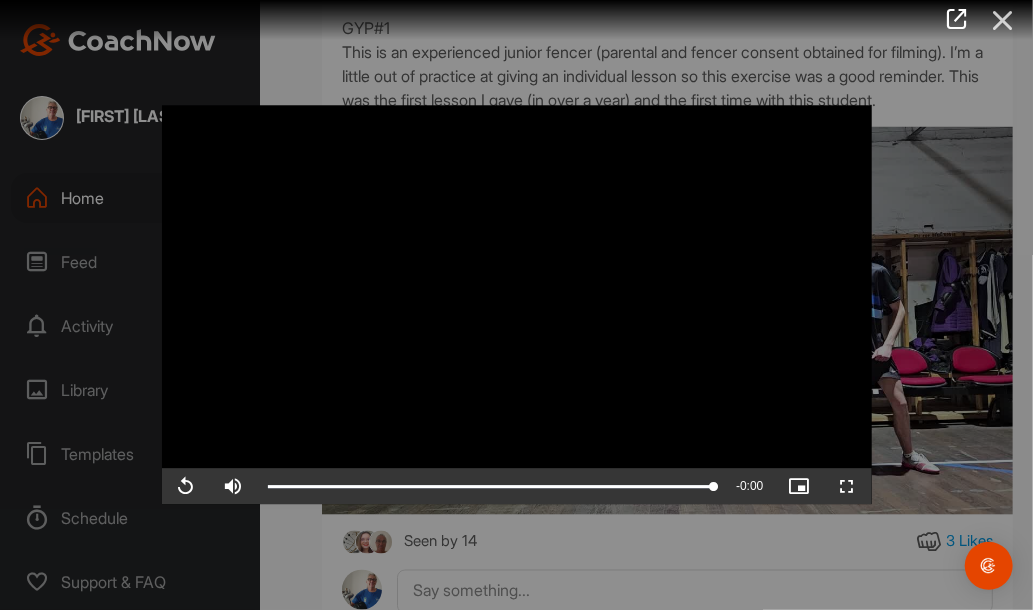 click at bounding box center [1003, 20] 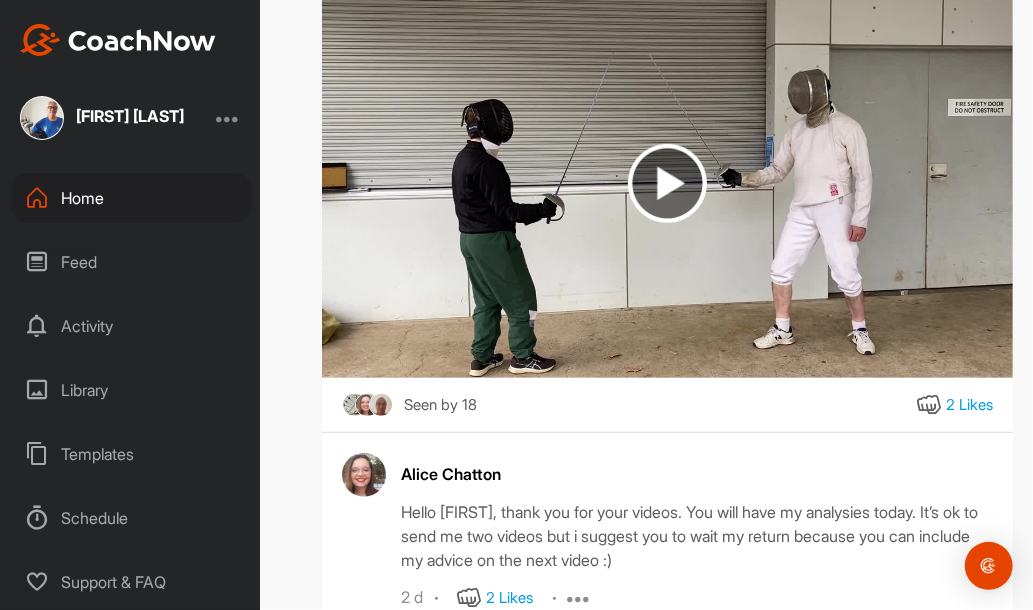 scroll, scrollTop: 12728, scrollLeft: 0, axis: vertical 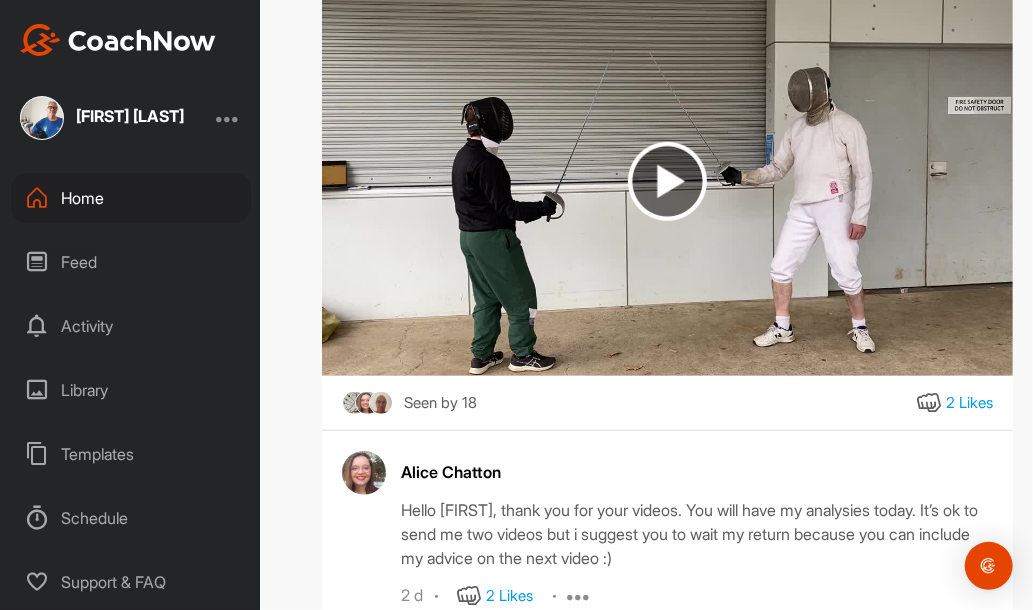 click at bounding box center (667, 181) 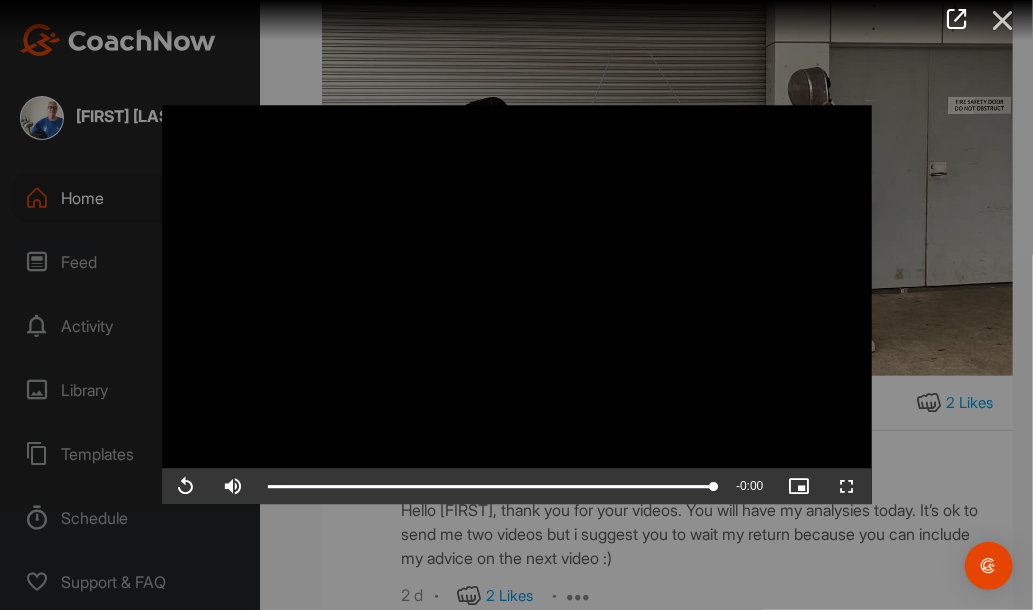 click at bounding box center (1003, 20) 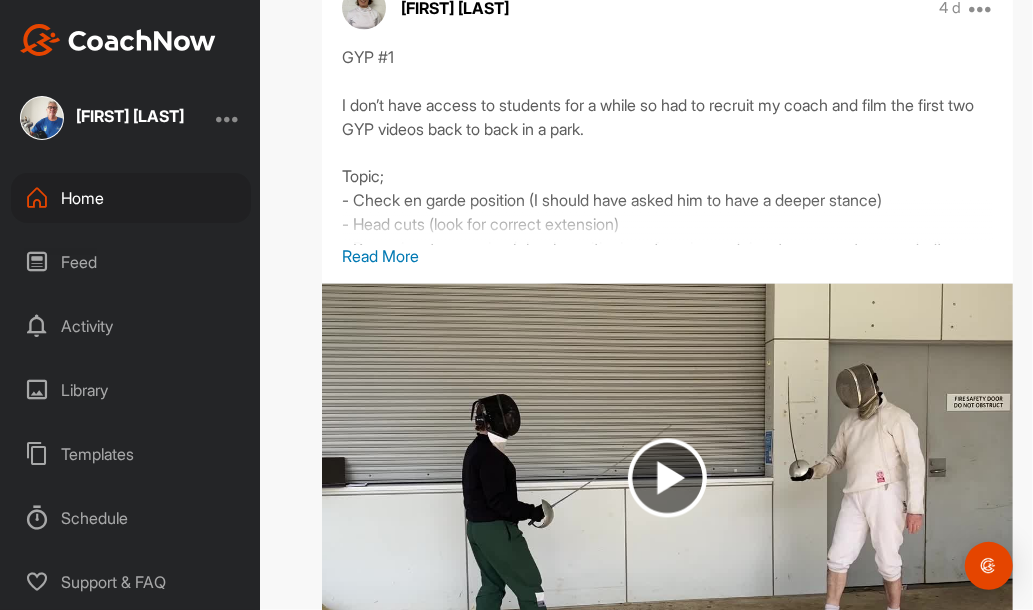 scroll, scrollTop: 13778, scrollLeft: 0, axis: vertical 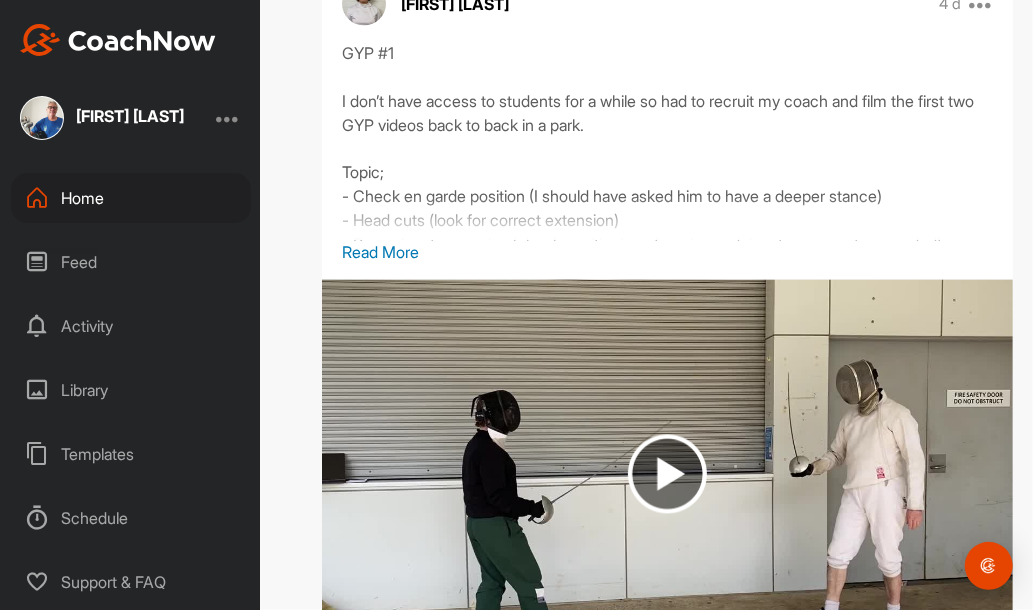 click on "Read More" at bounding box center [667, 253] 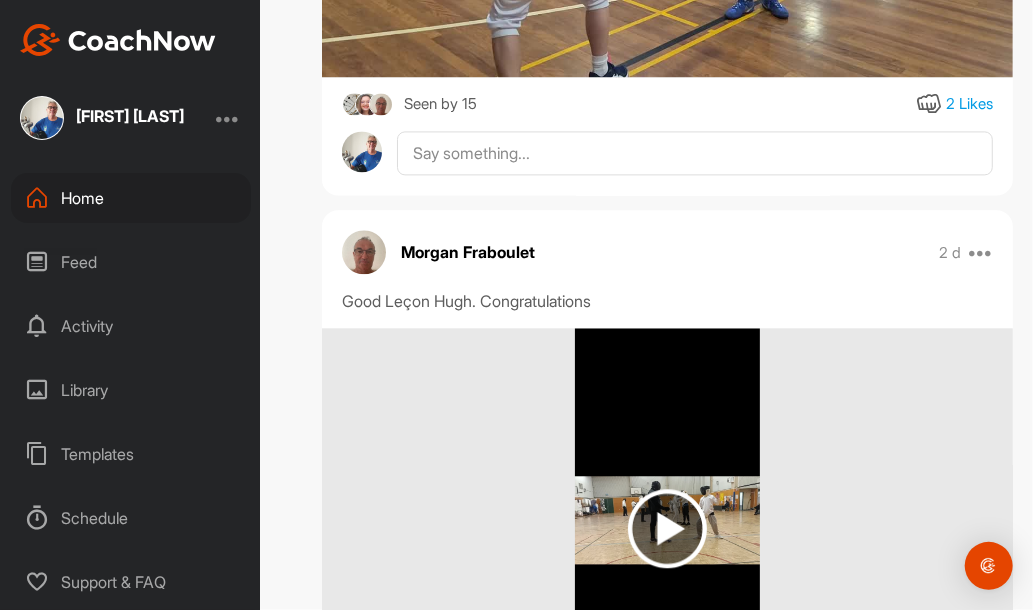 scroll, scrollTop: 0, scrollLeft: 0, axis: both 